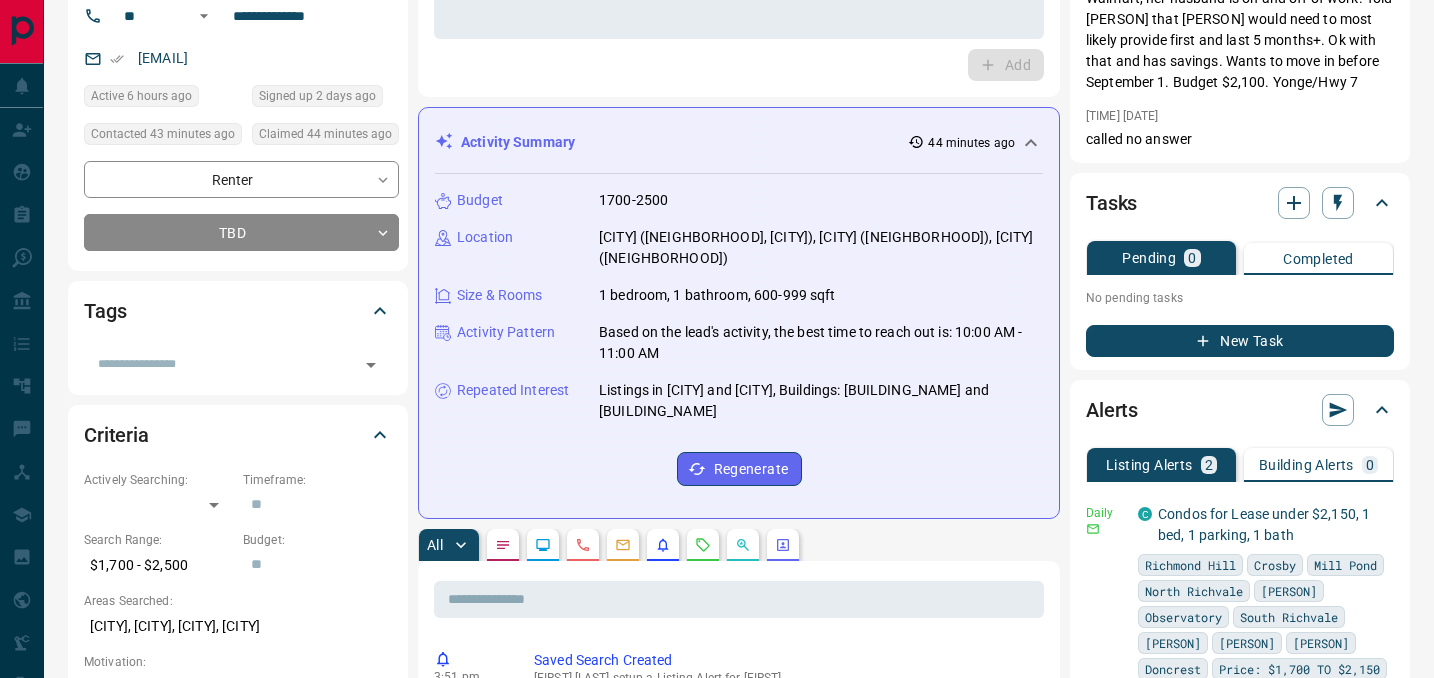 scroll, scrollTop: 0, scrollLeft: 0, axis: both 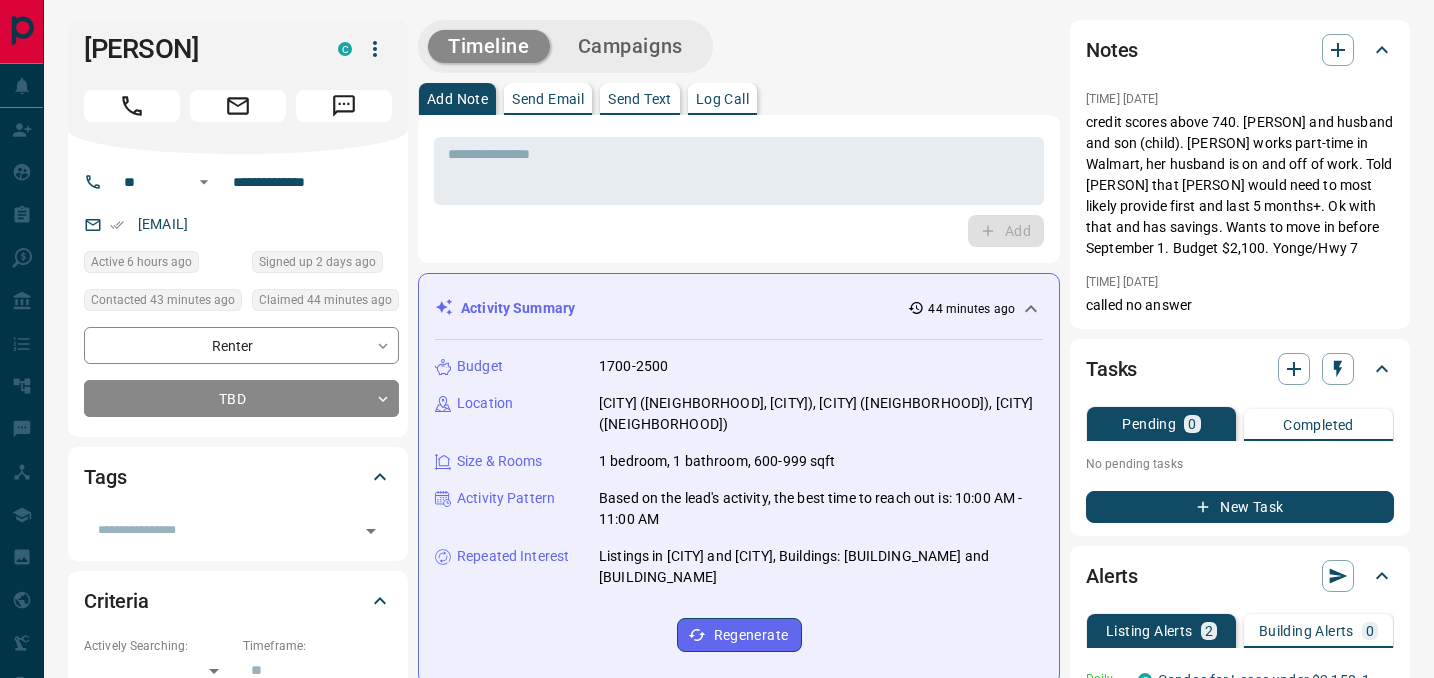 click on "Send Email" at bounding box center [548, 99] 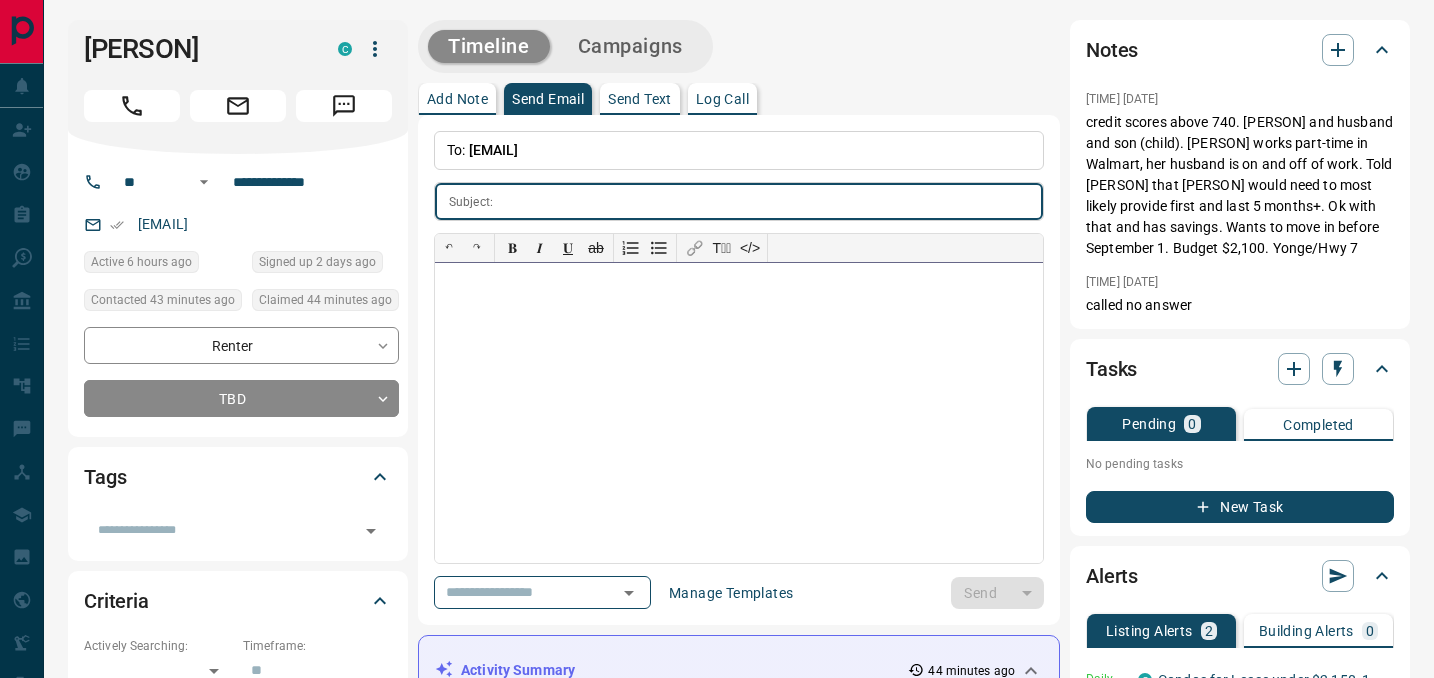click at bounding box center (739, 413) 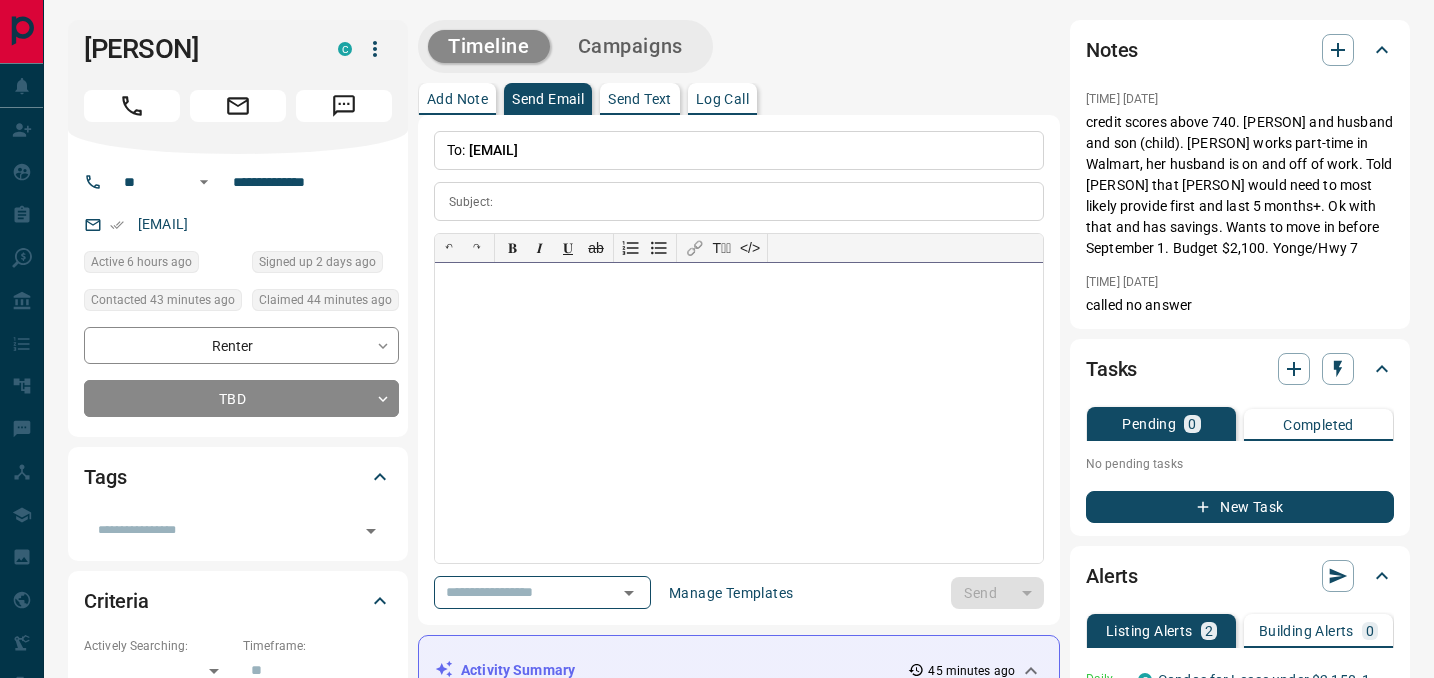 paste 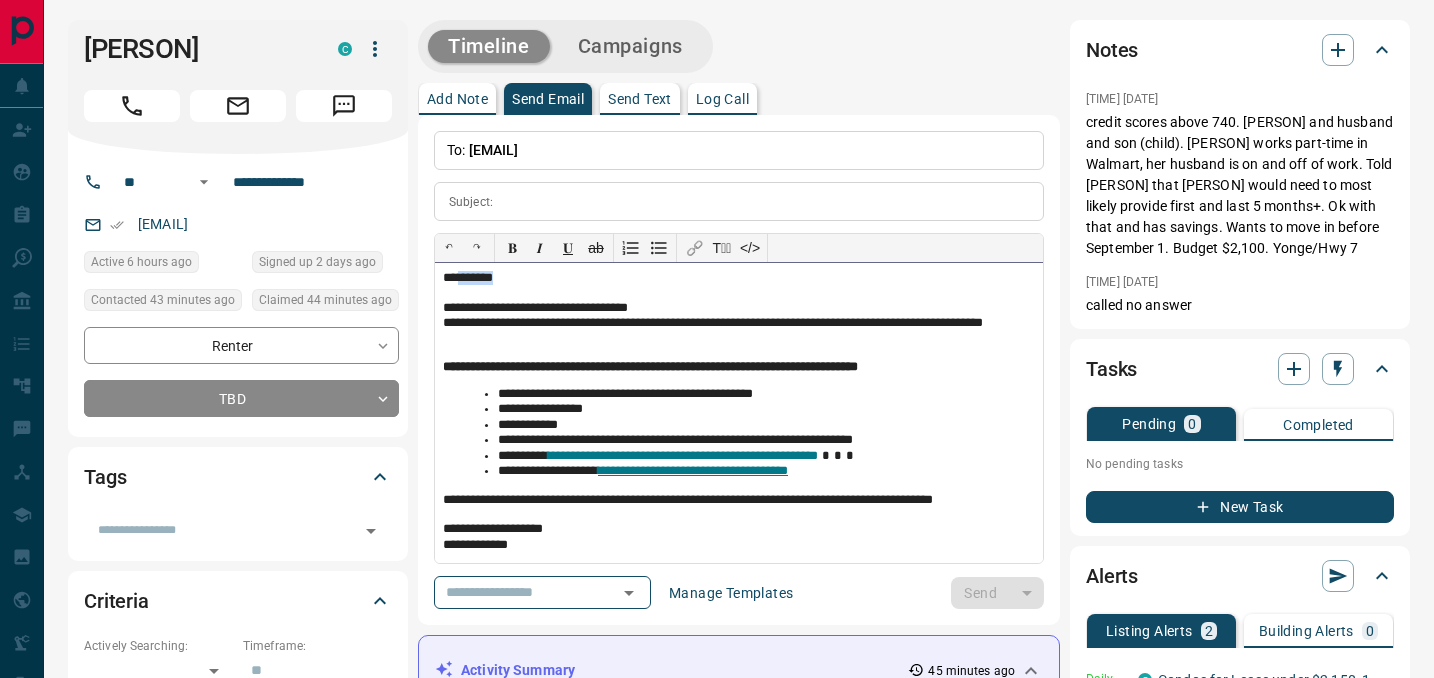 drag, startPoint x: 530, startPoint y: 281, endPoint x: 457, endPoint y: 277, distance: 73.109505 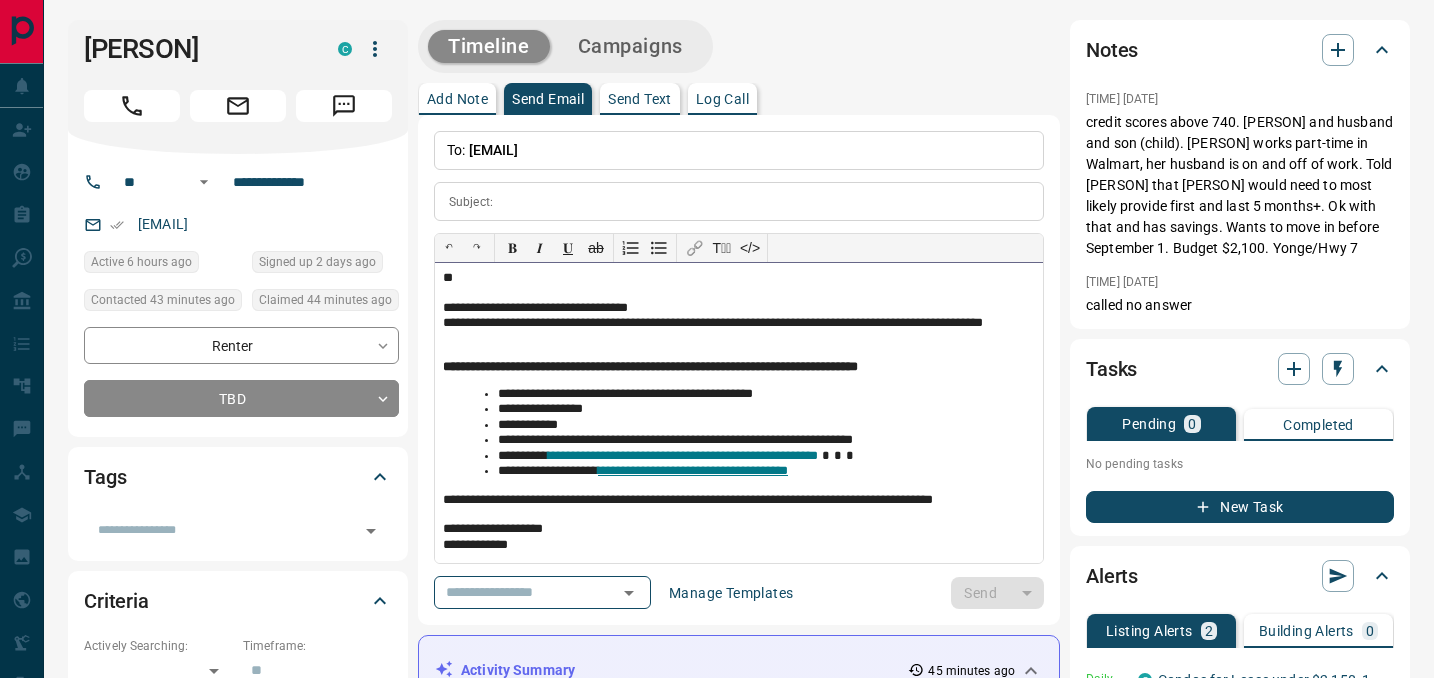 scroll, scrollTop: 5, scrollLeft: 0, axis: vertical 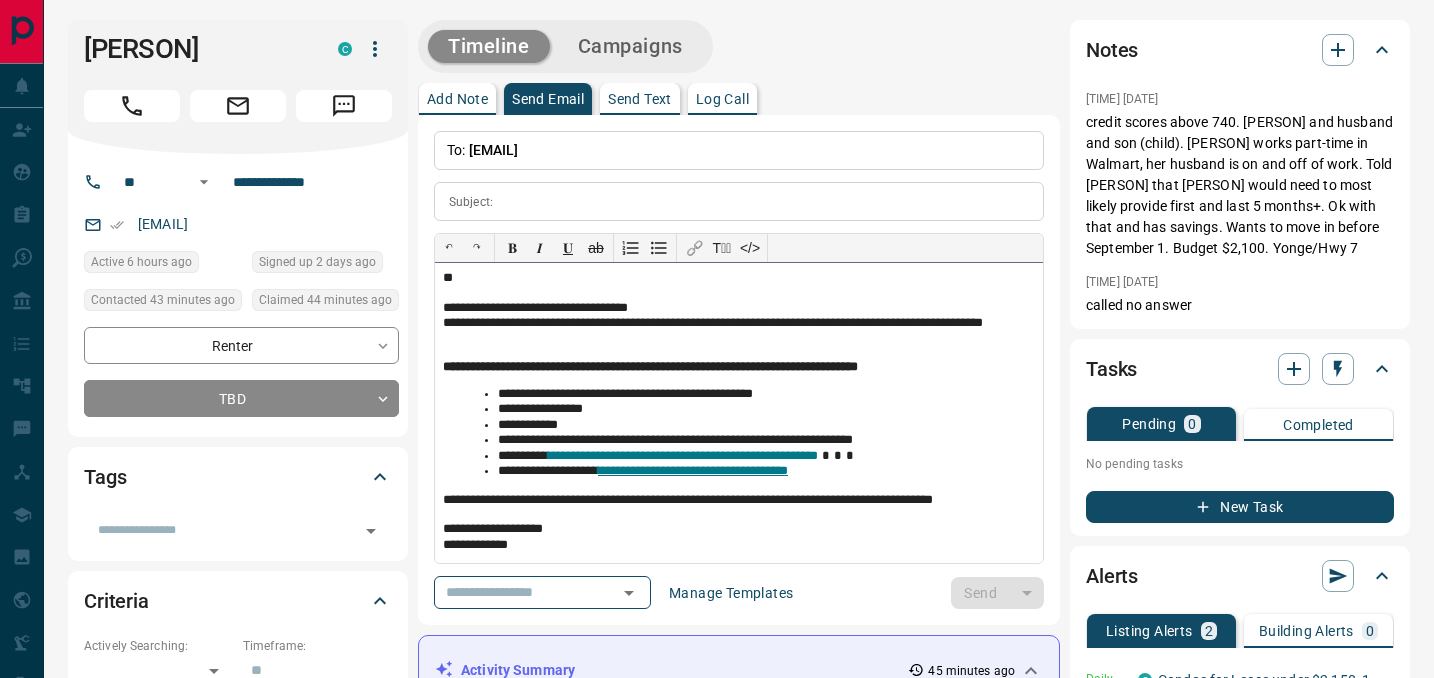 click on "**********" at bounding box center [739, 546] 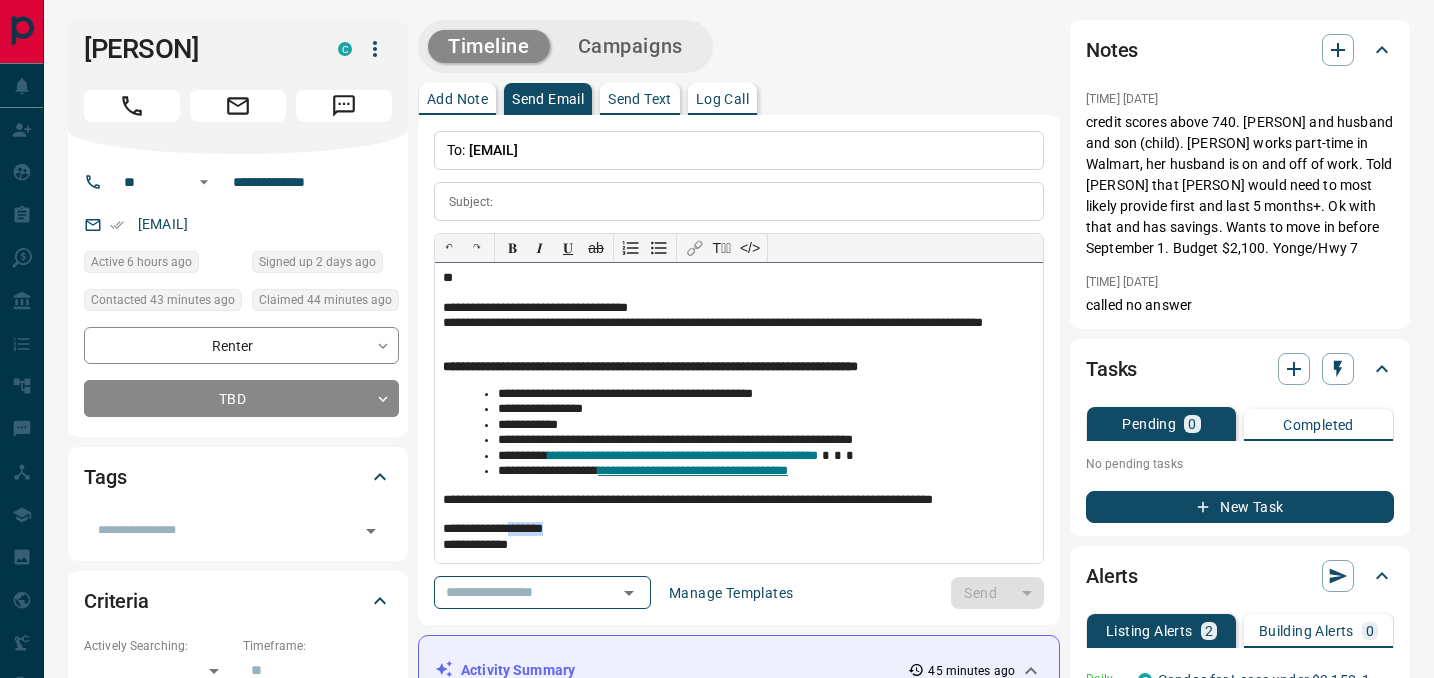 drag, startPoint x: 582, startPoint y: 532, endPoint x: 523, endPoint y: 530, distance: 59.03389 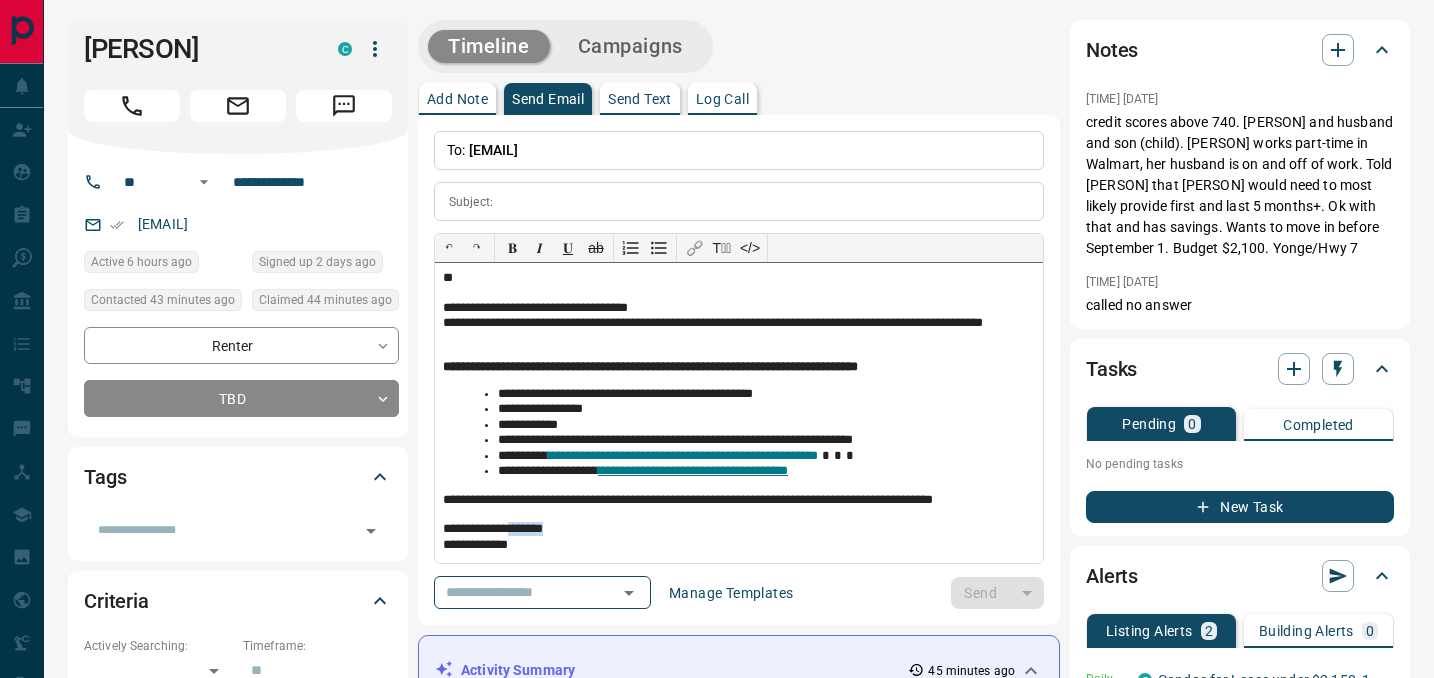 click on "**********" at bounding box center [739, 530] 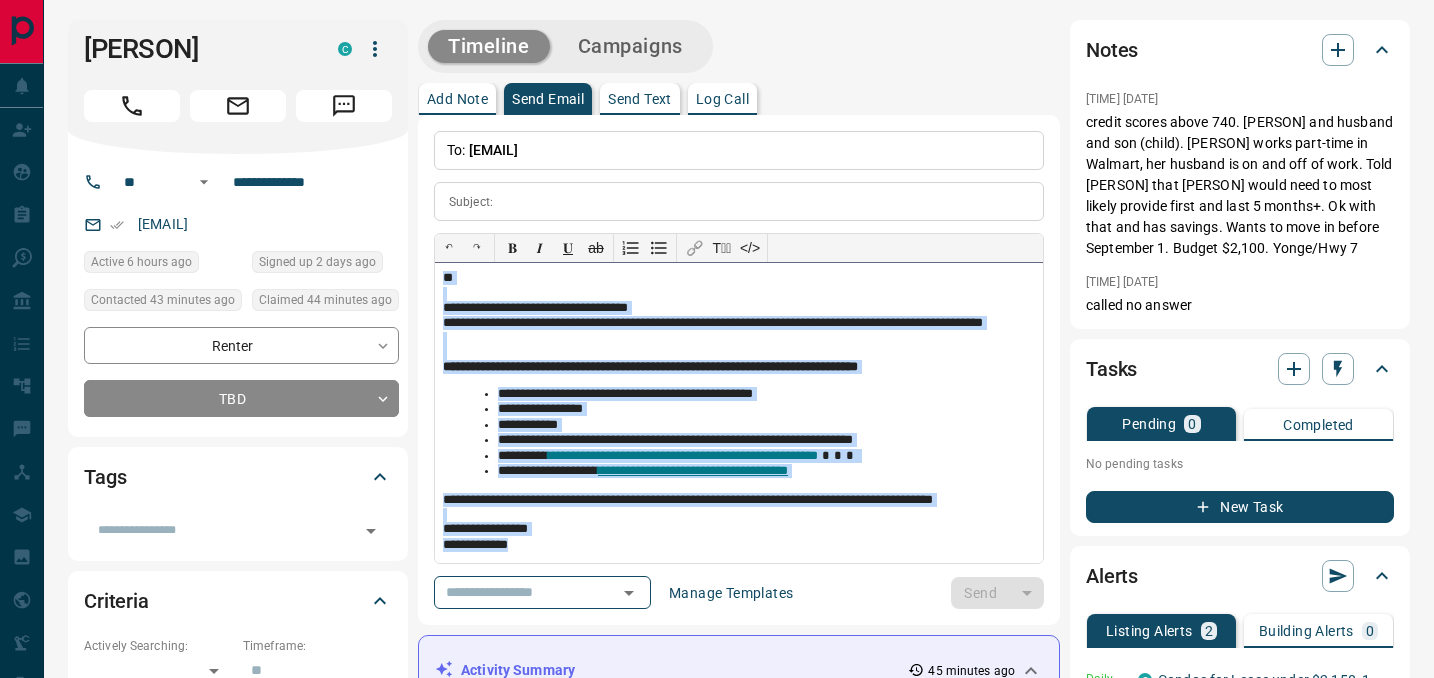 scroll, scrollTop: 0, scrollLeft: 0, axis: both 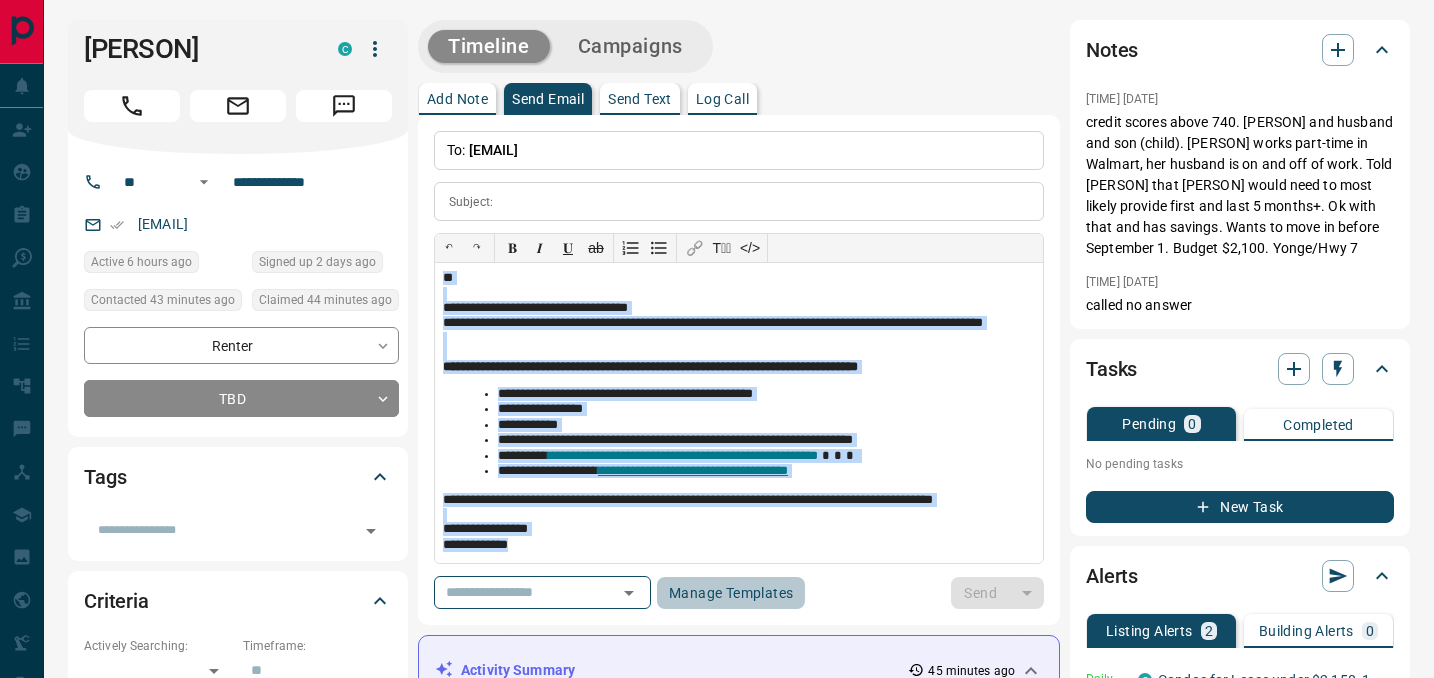 click on "Manage Templates" at bounding box center [731, 593] 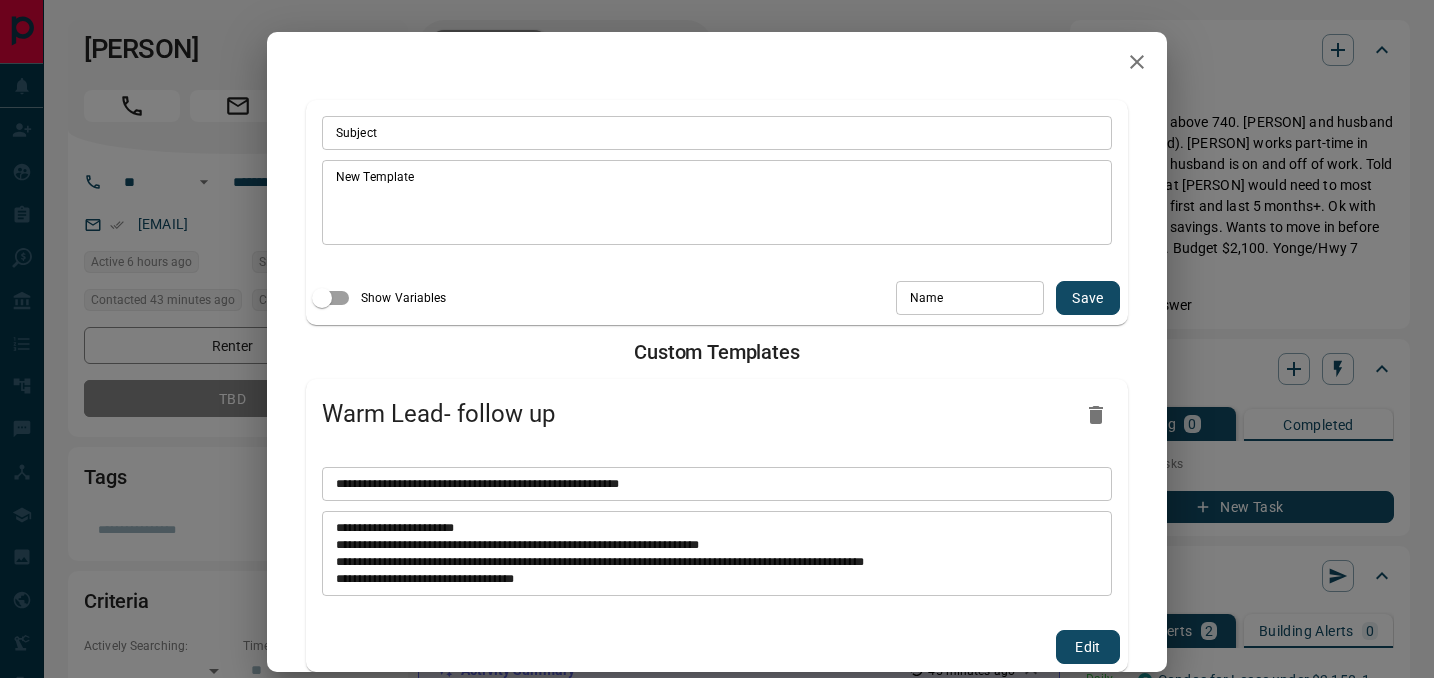 click on "New Template" at bounding box center [717, 203] 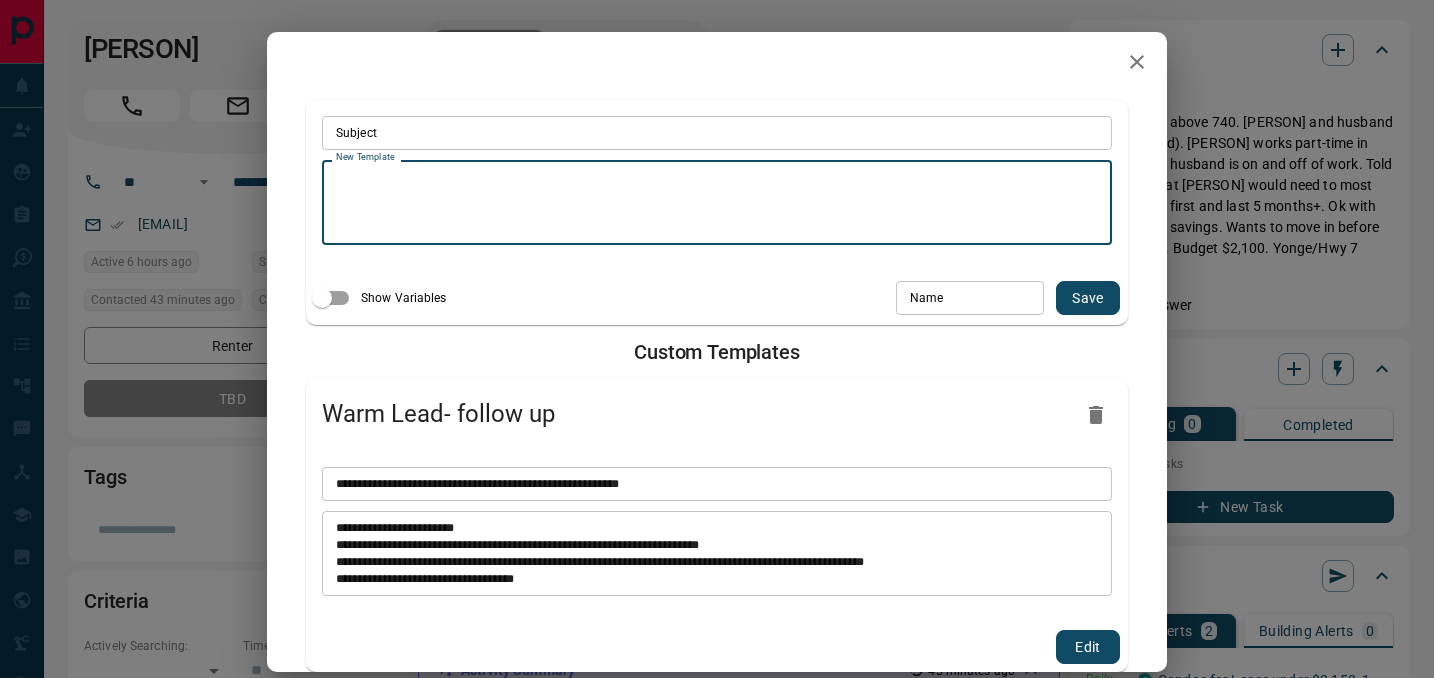 paste on "**********" 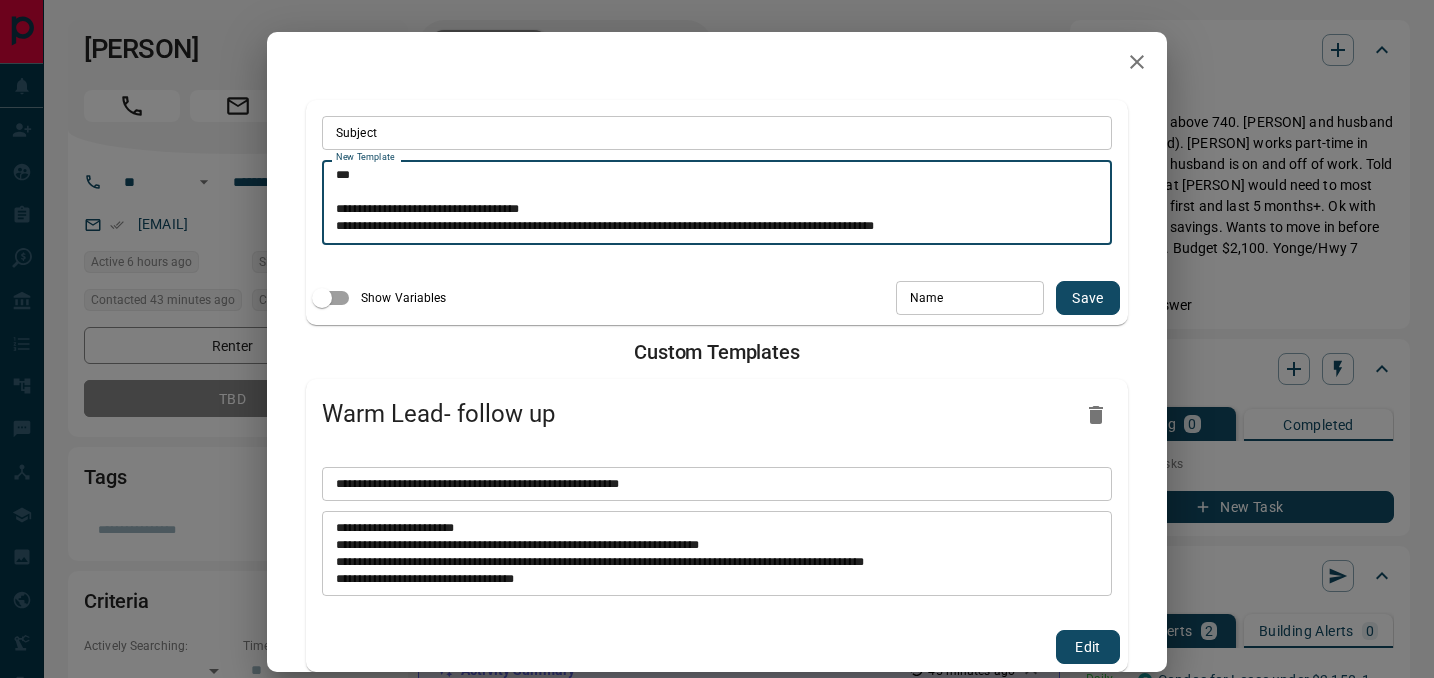 scroll, scrollTop: 0, scrollLeft: 0, axis: both 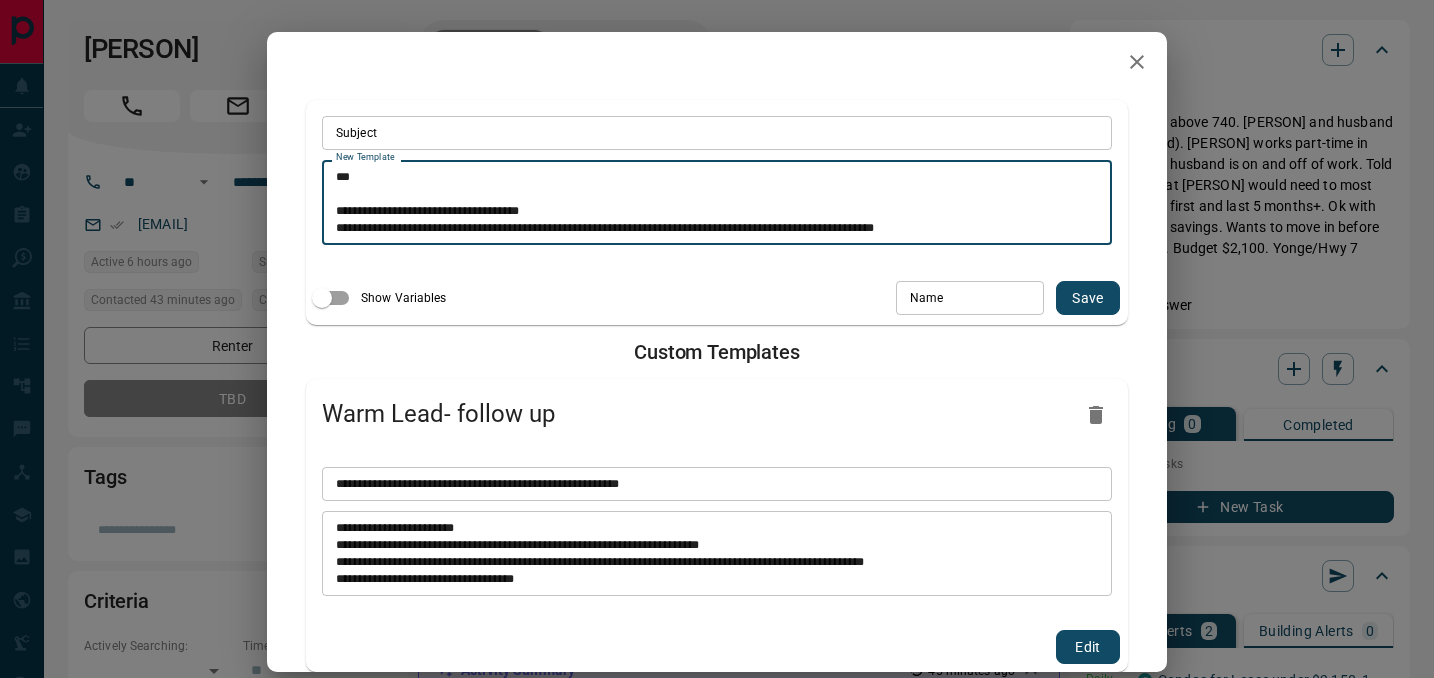 type on "**********" 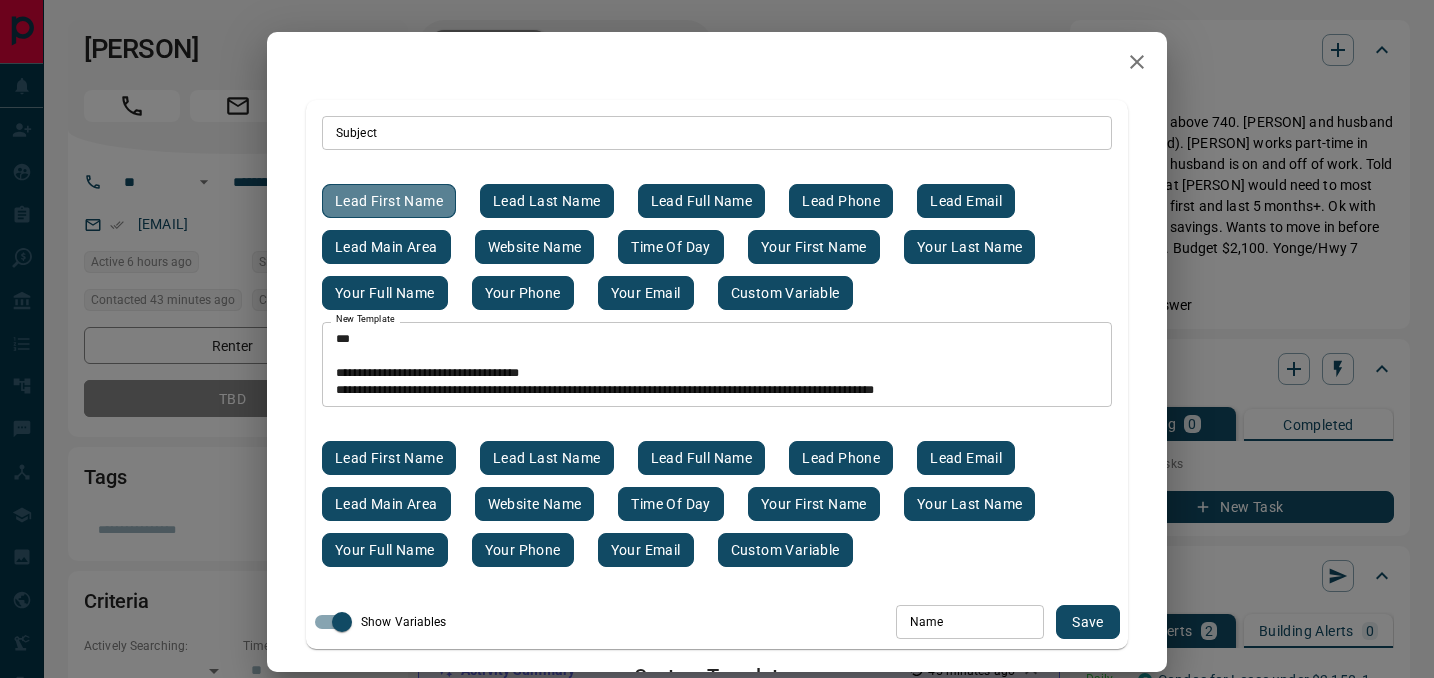 click on "Lead first name" at bounding box center (389, 201) 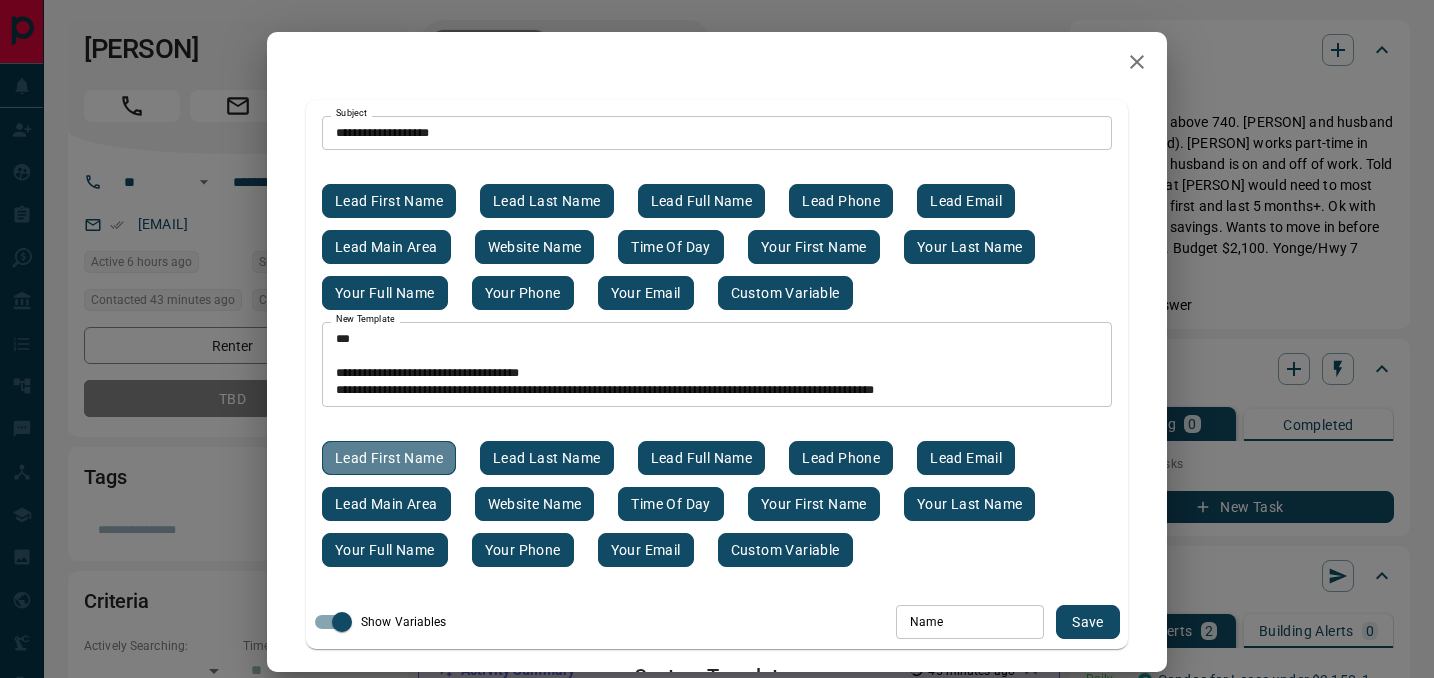 click on "Lead first name" at bounding box center (389, 458) 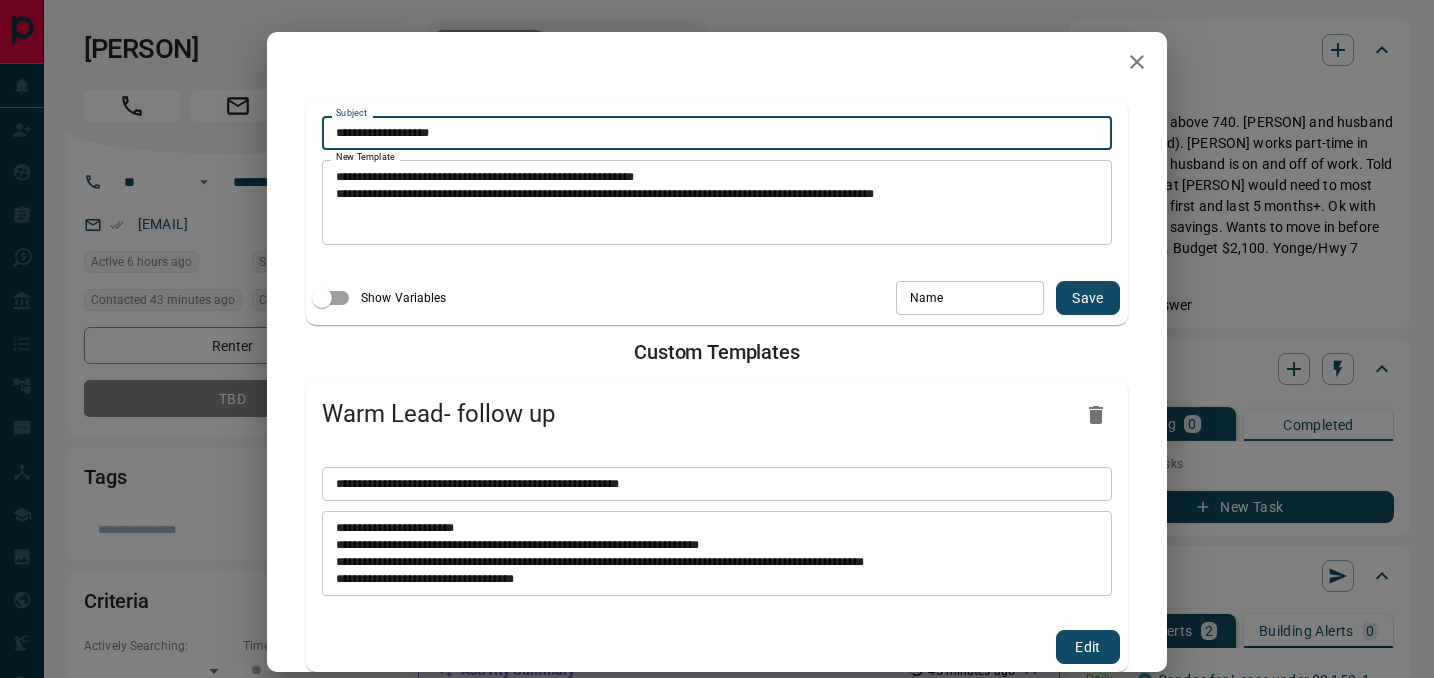 drag, startPoint x: 454, startPoint y: 135, endPoint x: 235, endPoint y: 122, distance: 219.3855 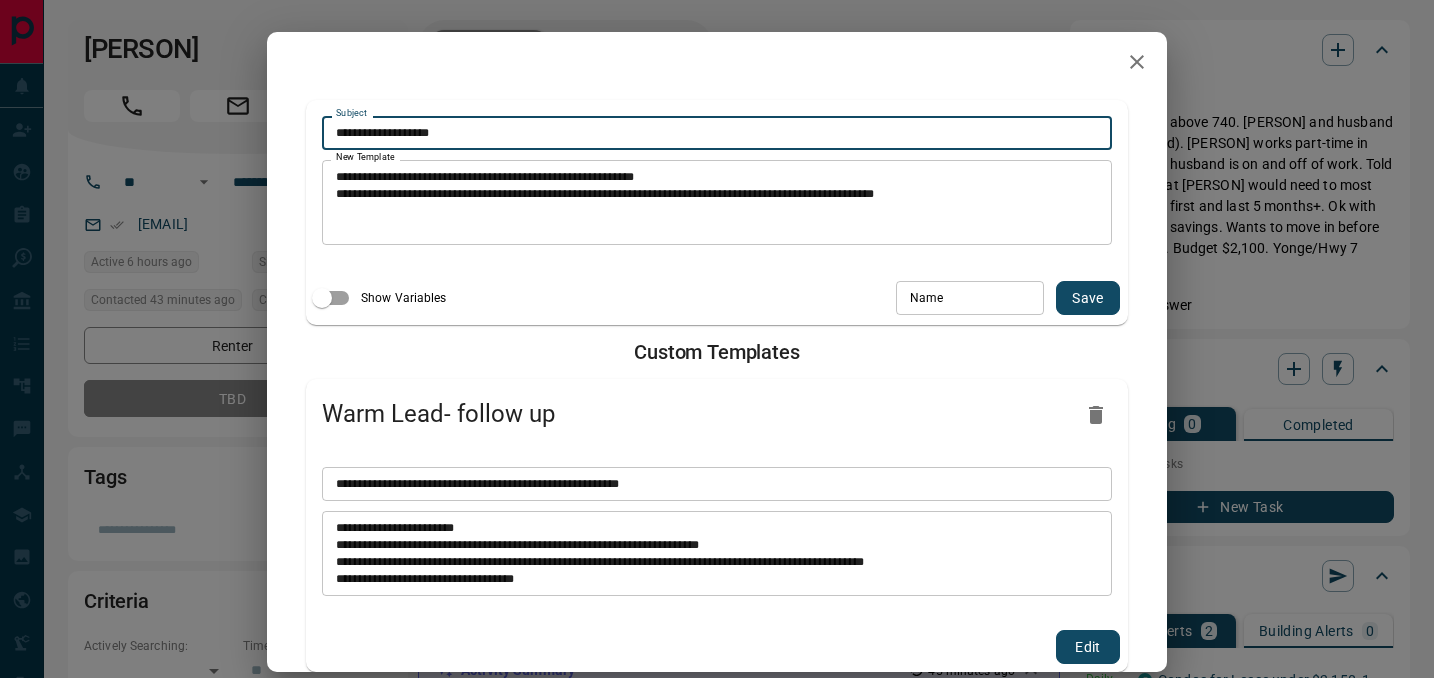 click on "**********" at bounding box center (717, 339) 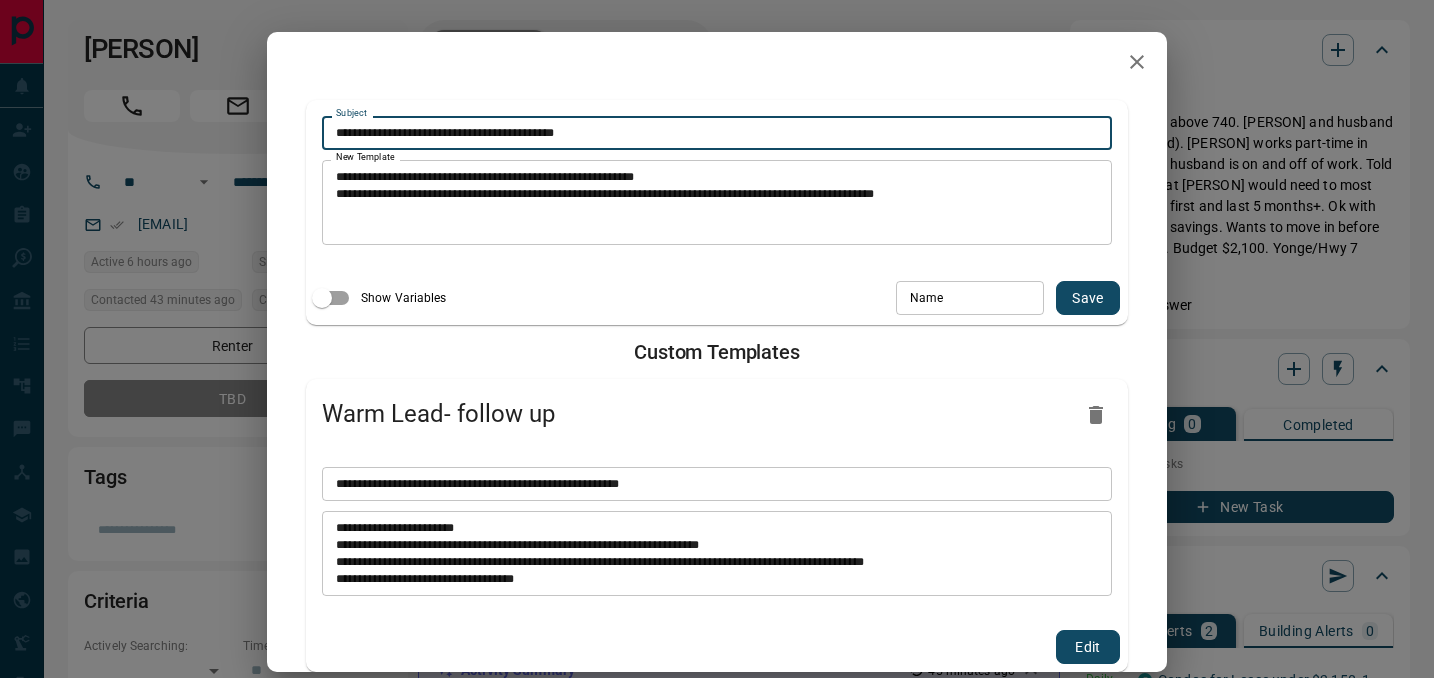 type on "**********" 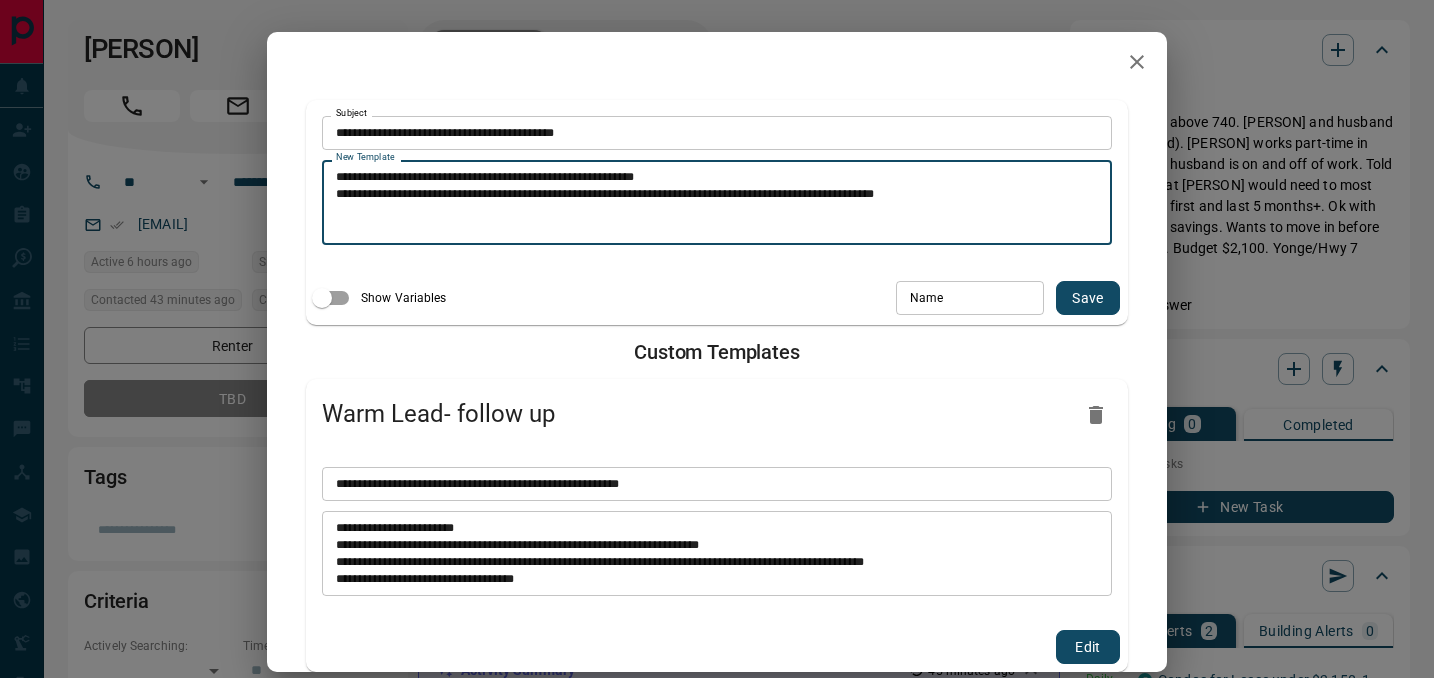 click on "**********" at bounding box center (717, 203) 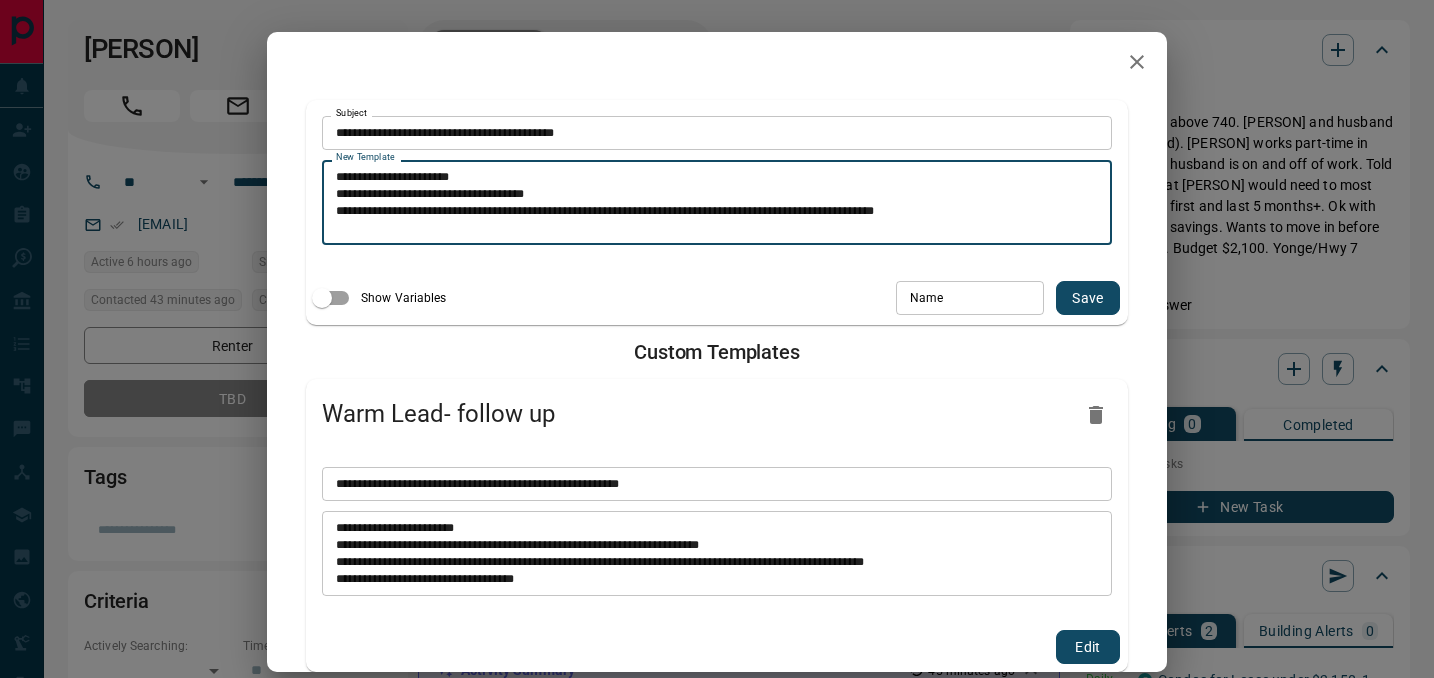 click on "**********" at bounding box center (717, 203) 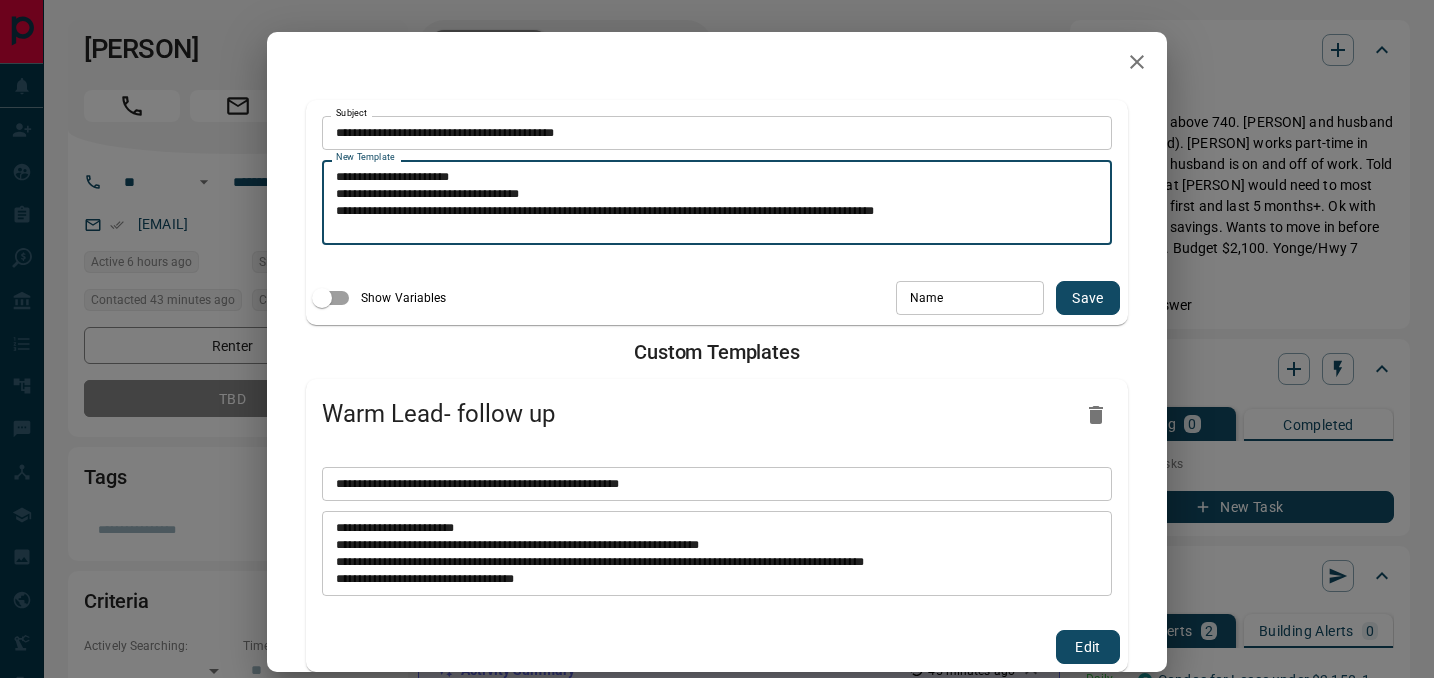 click on "**********" at bounding box center (717, 203) 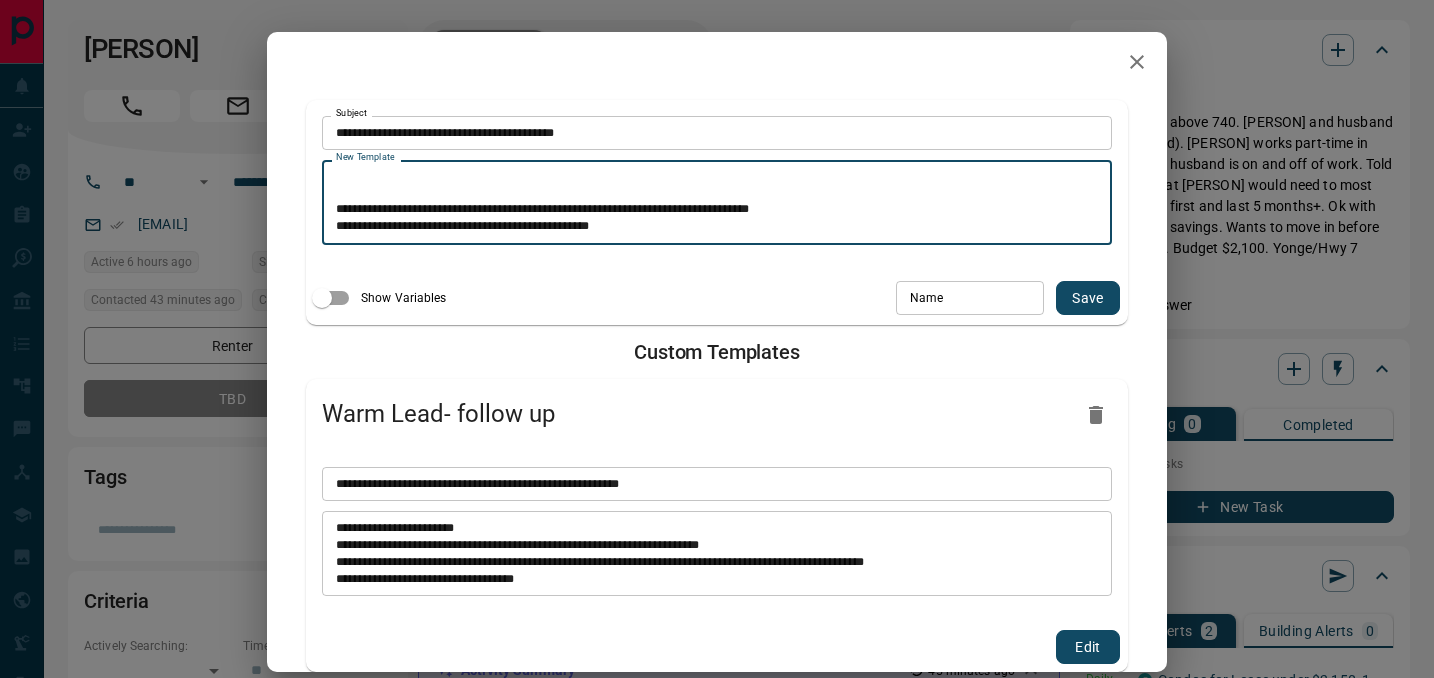 scroll, scrollTop: 45, scrollLeft: 0, axis: vertical 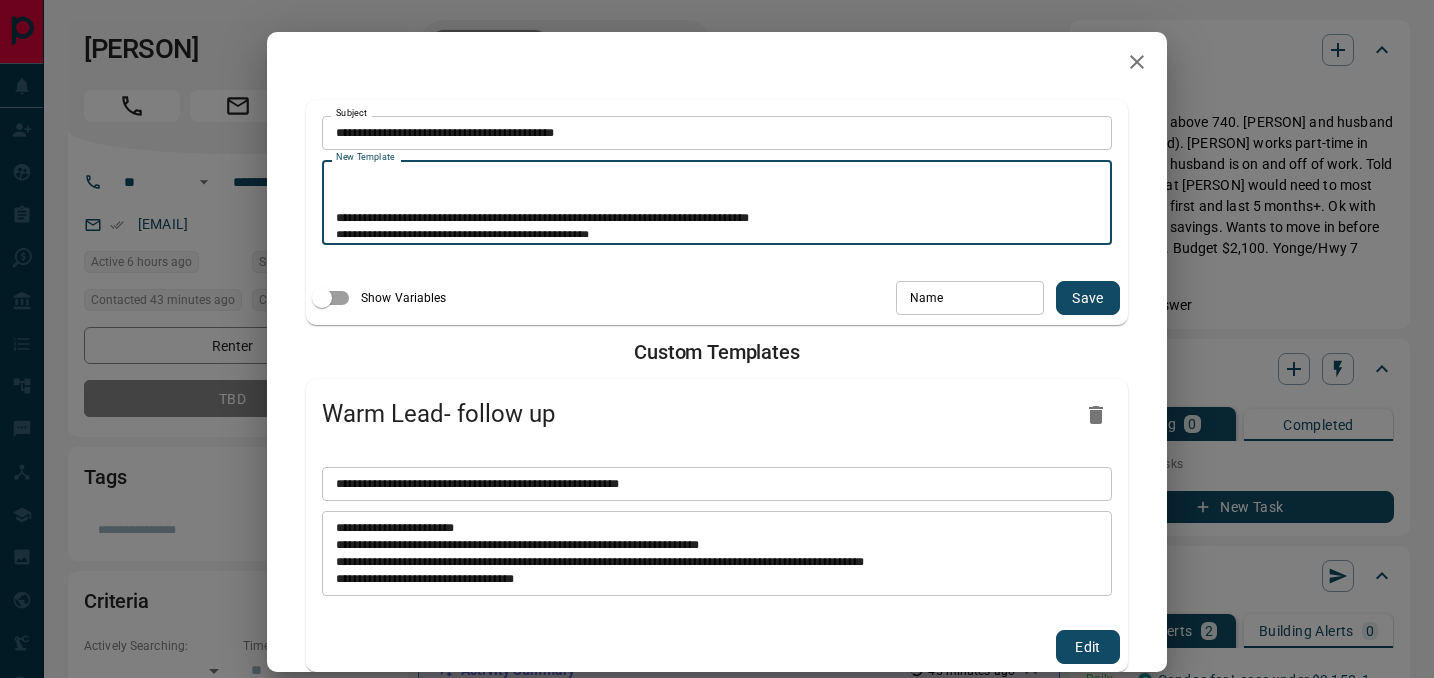 click on "**********" at bounding box center (717, 203) 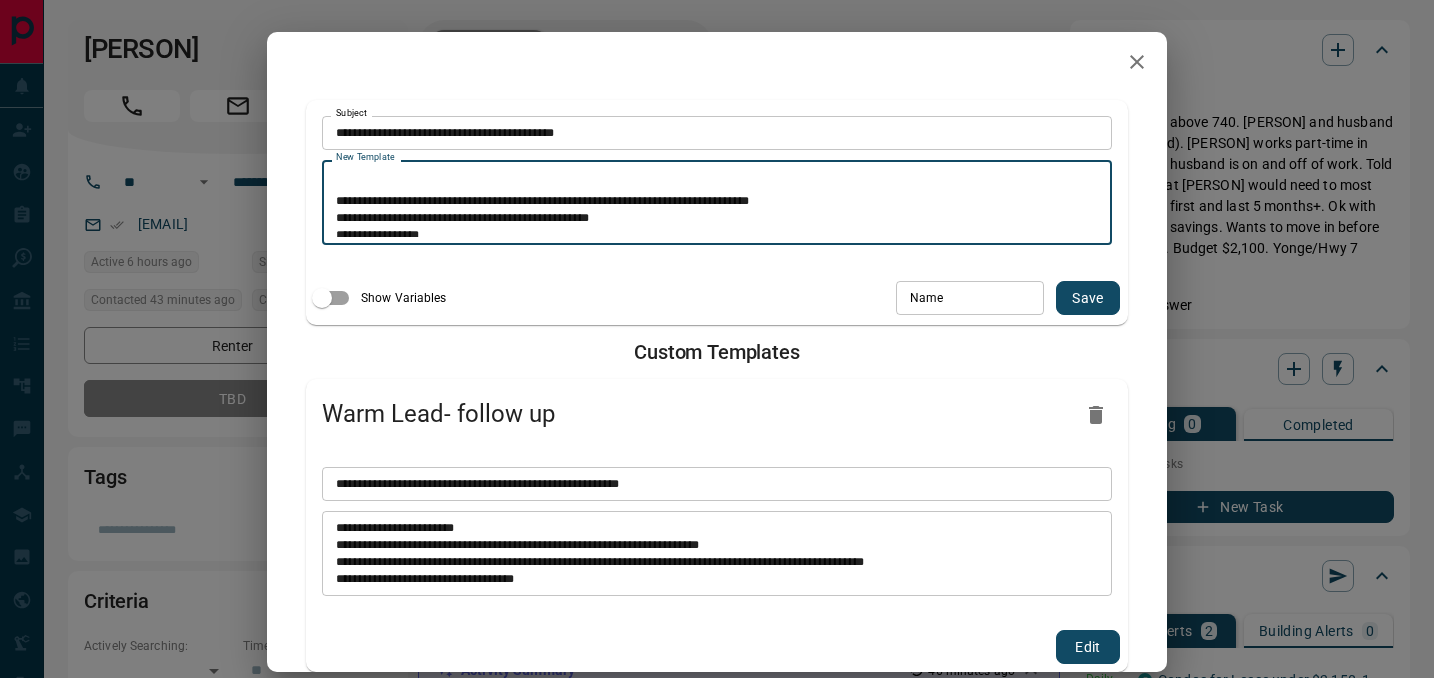 drag, startPoint x: 847, startPoint y: 209, endPoint x: 517, endPoint y: 205, distance: 330.02423 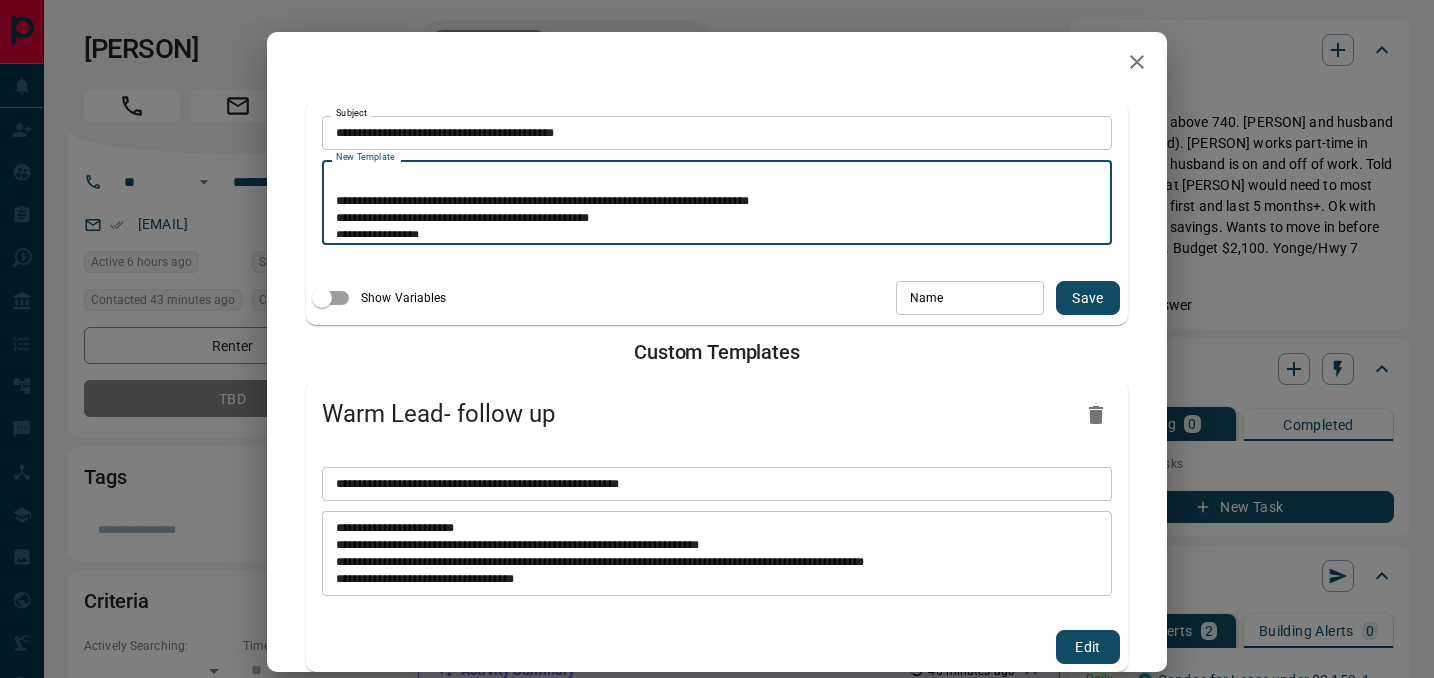click on "**********" at bounding box center [717, 203] 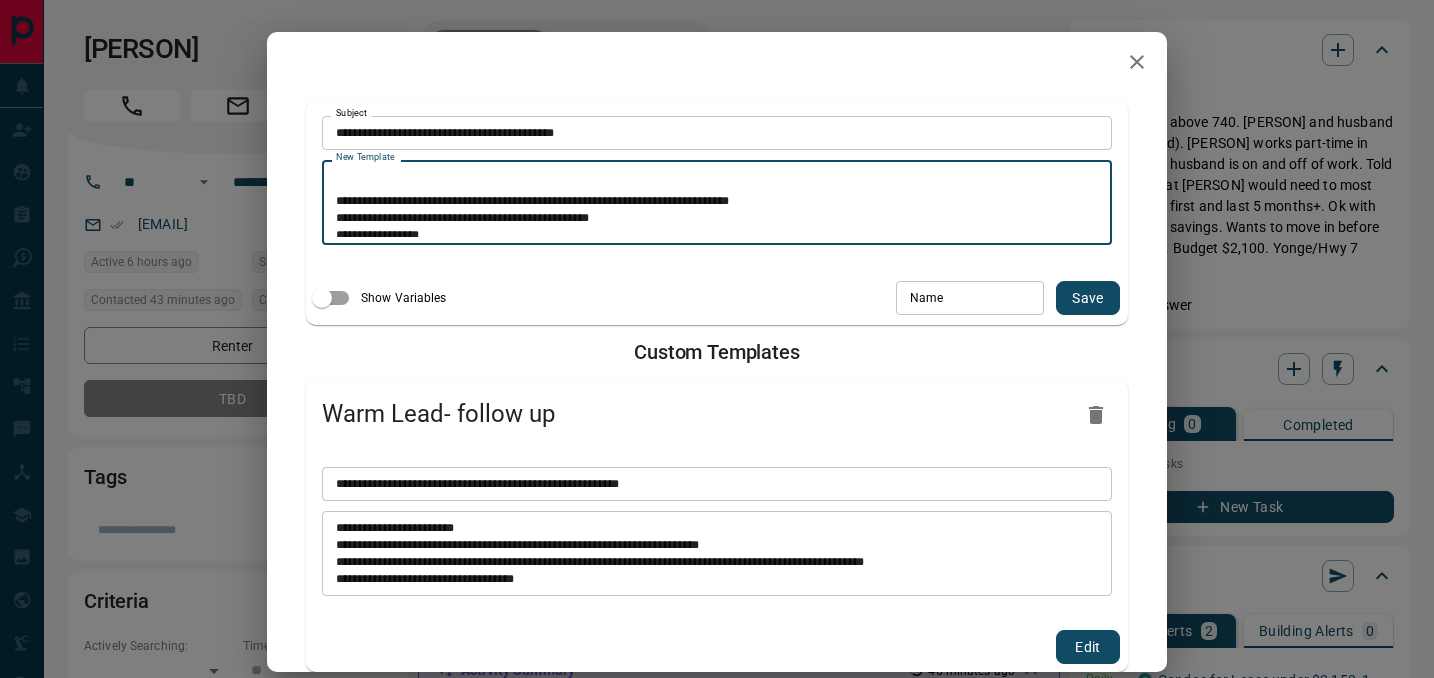 click on "**********" at bounding box center (717, 203) 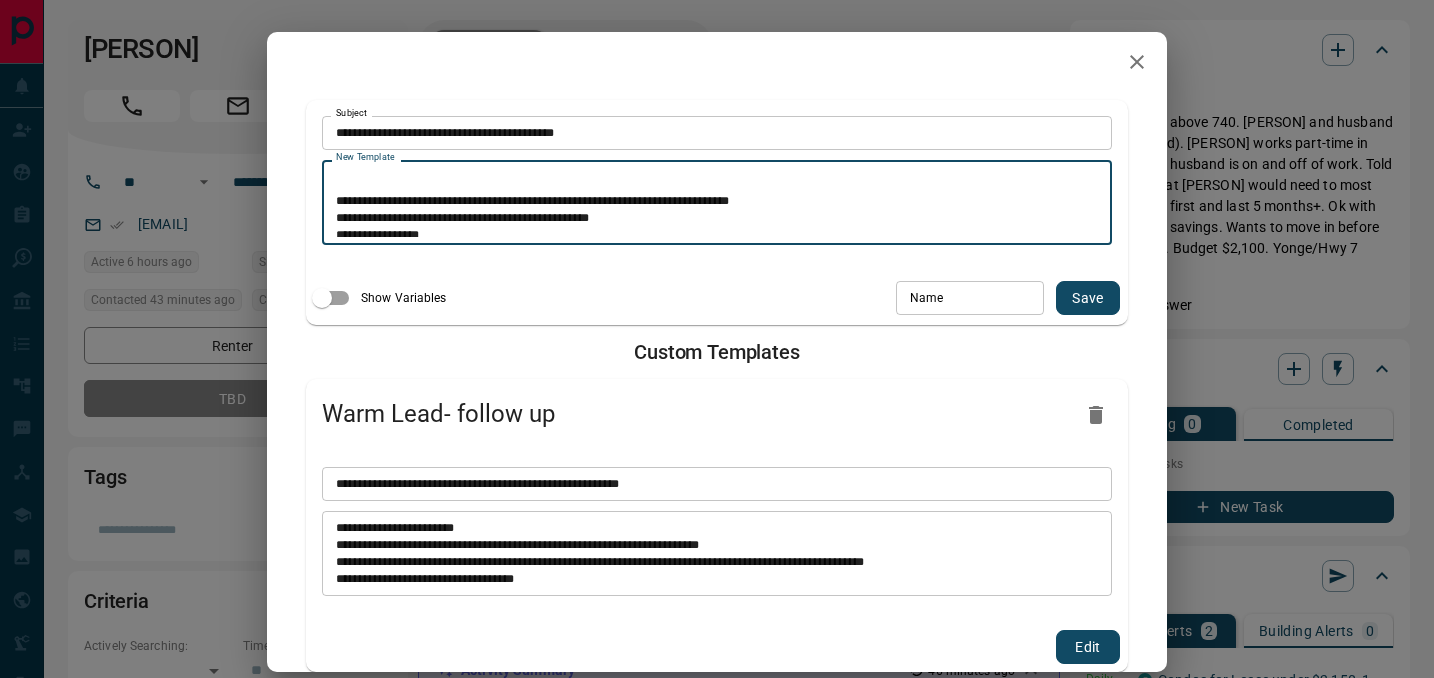 drag, startPoint x: 772, startPoint y: 203, endPoint x: 734, endPoint y: 200, distance: 38.118237 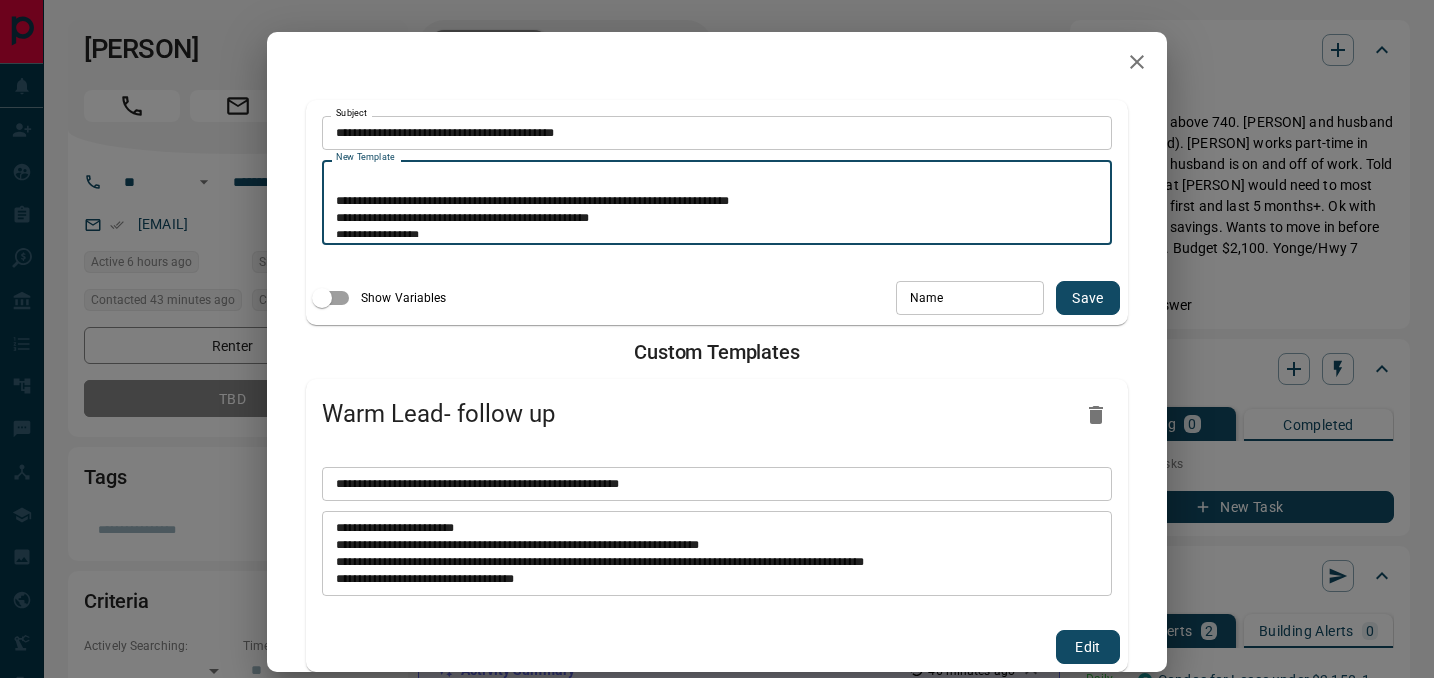 click on "**********" at bounding box center (717, 203) 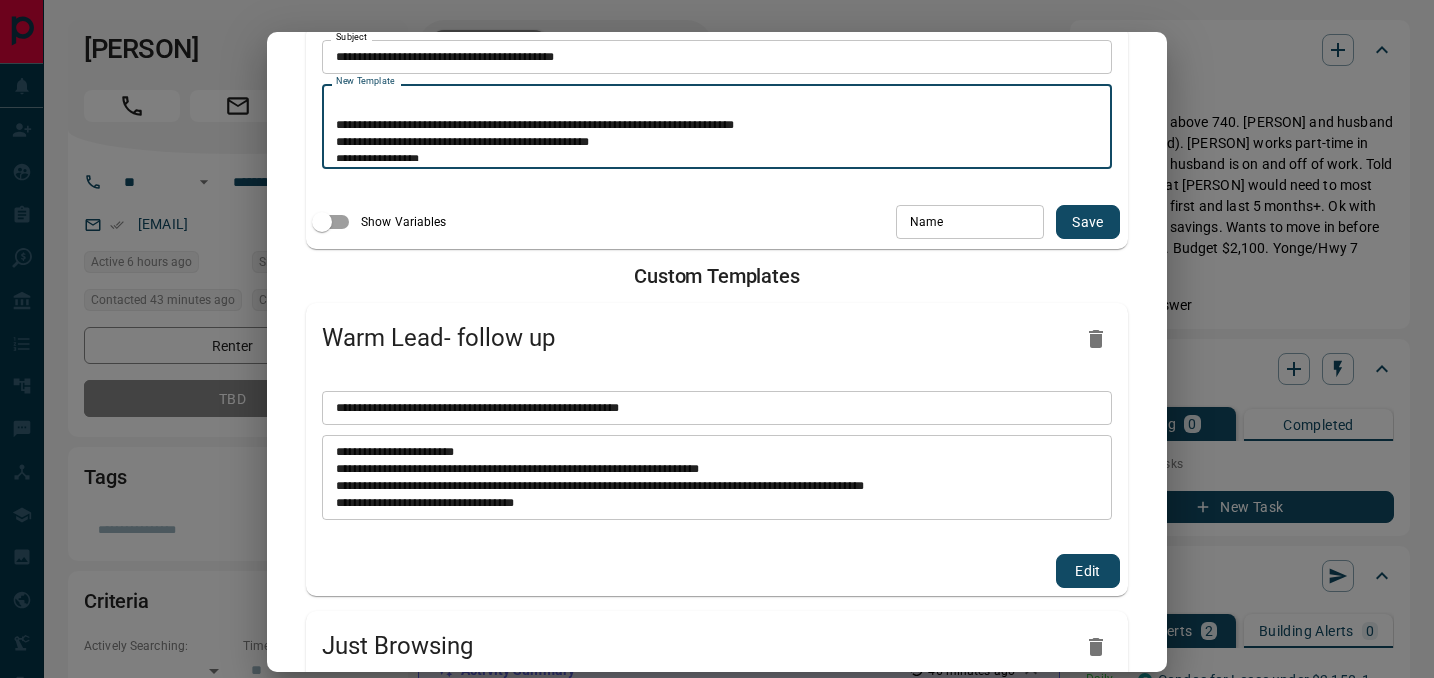scroll, scrollTop: 70, scrollLeft: 0, axis: vertical 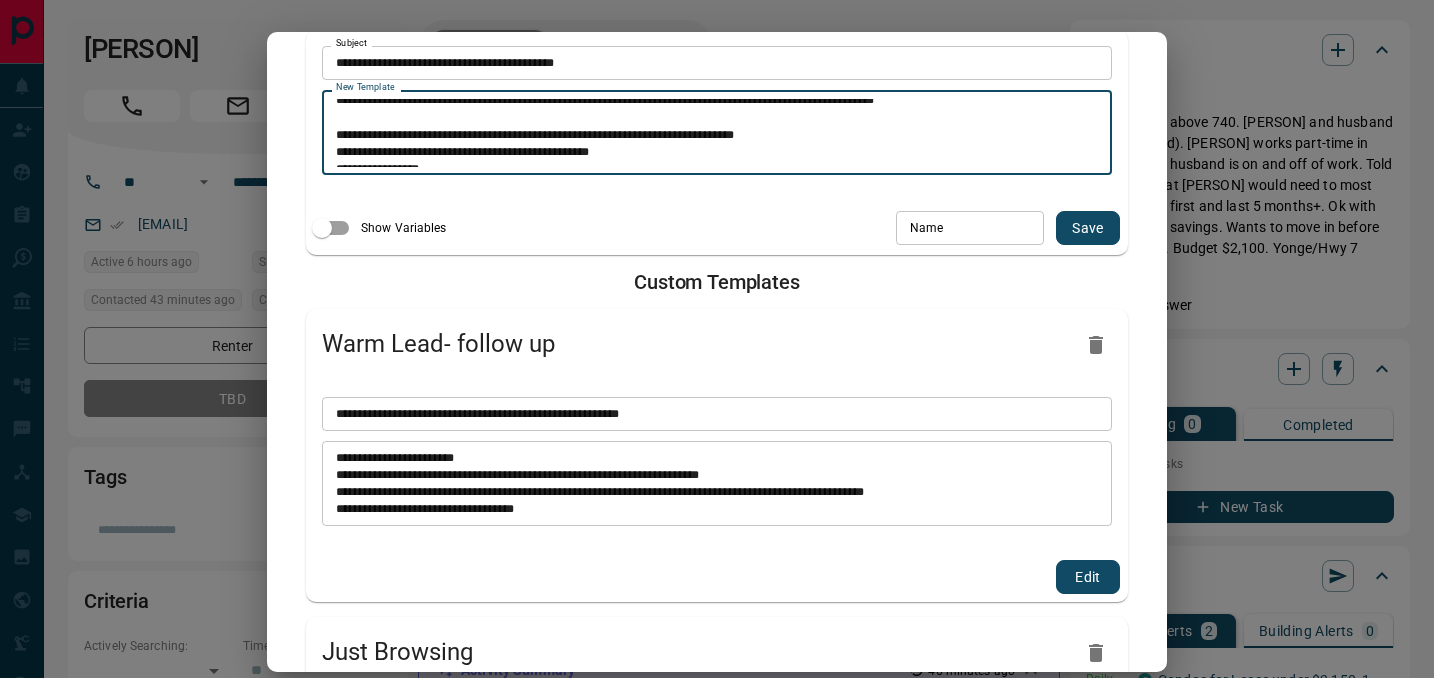 click on "**********" at bounding box center [717, 133] 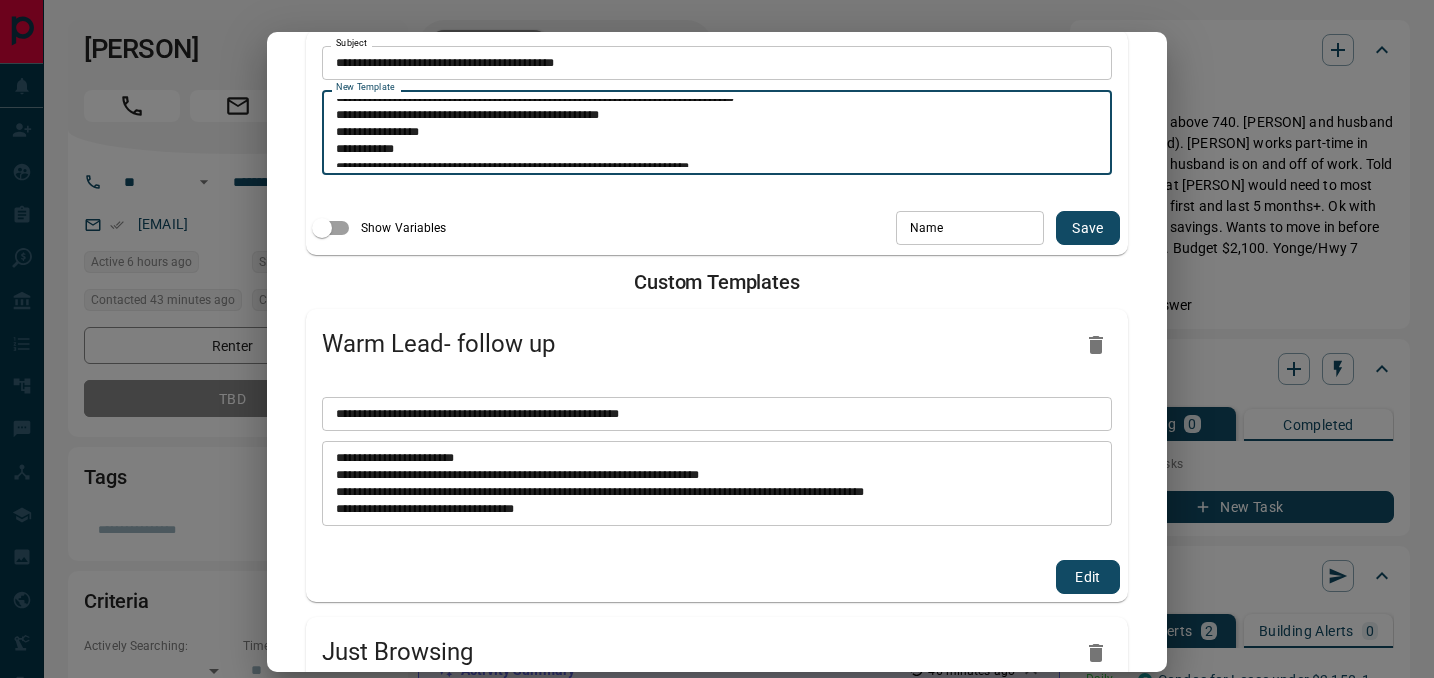 scroll, scrollTop: 82, scrollLeft: 0, axis: vertical 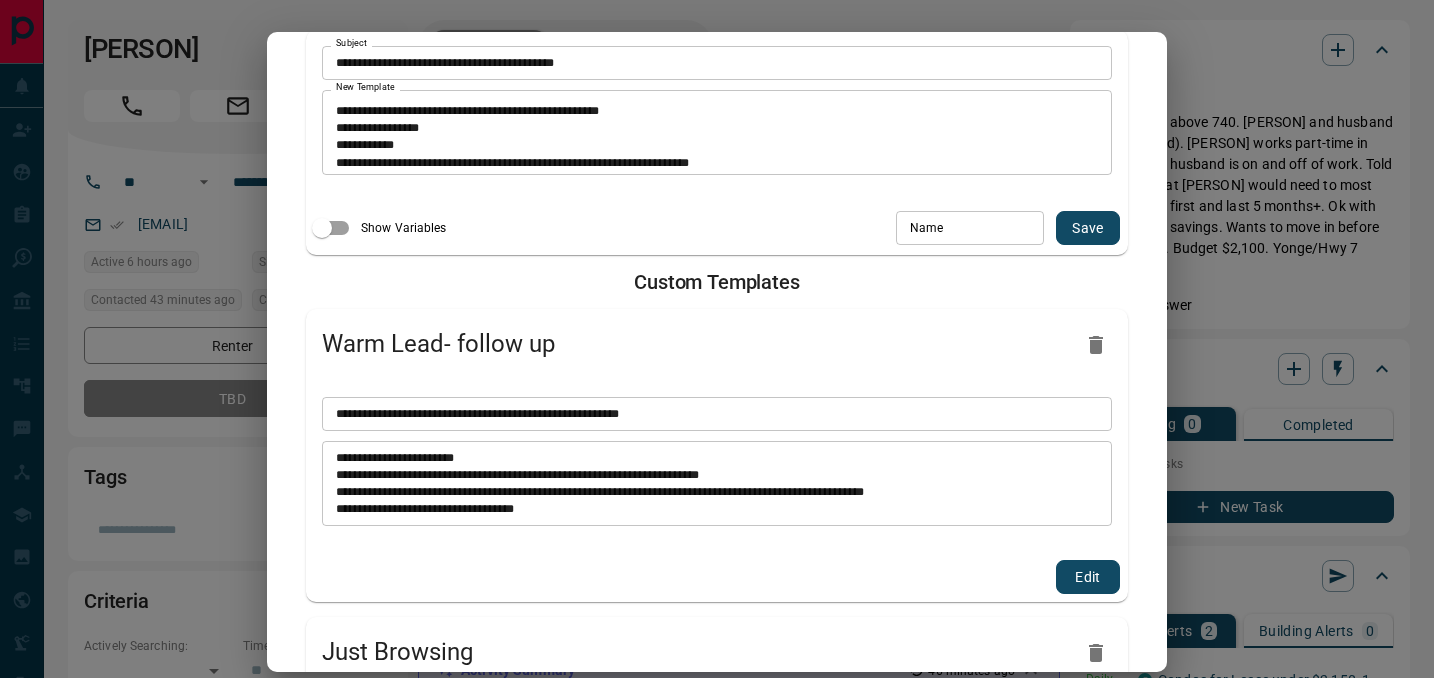click on "**********" at bounding box center (717, 132) 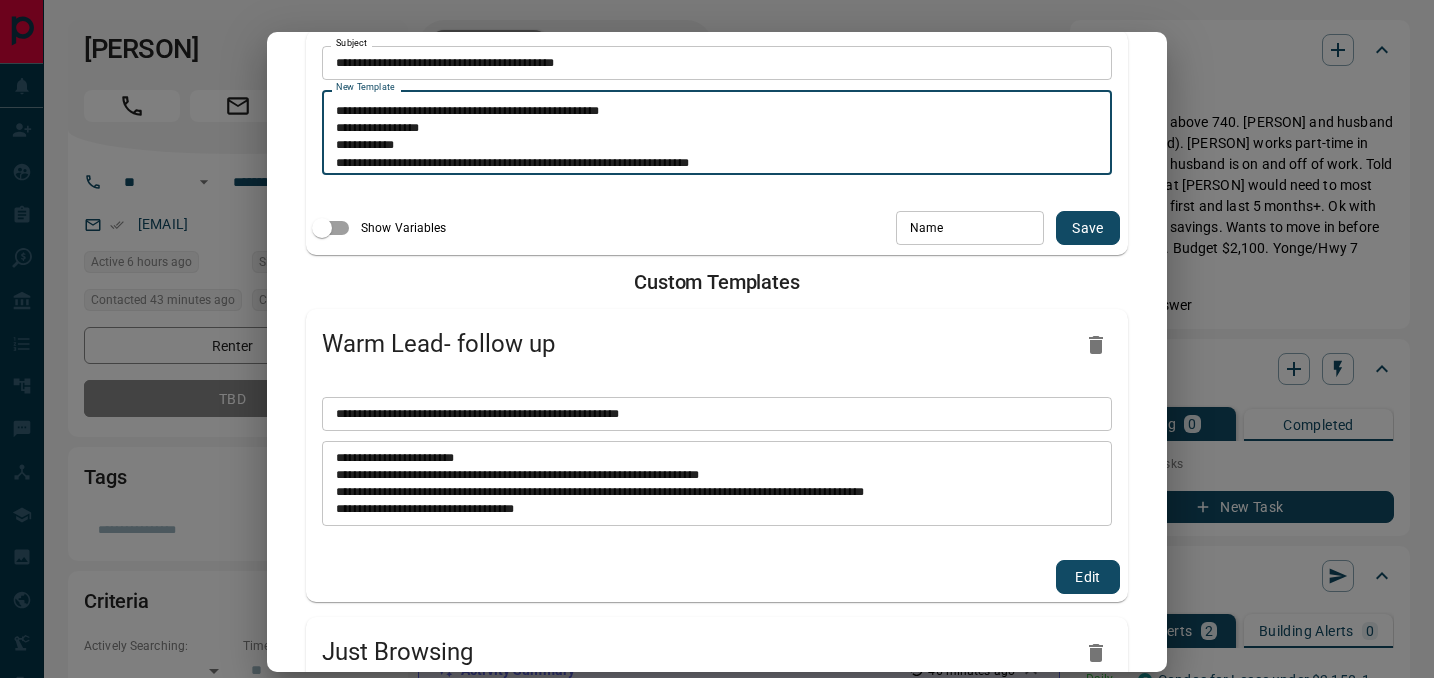 click on "**********" at bounding box center (717, 133) 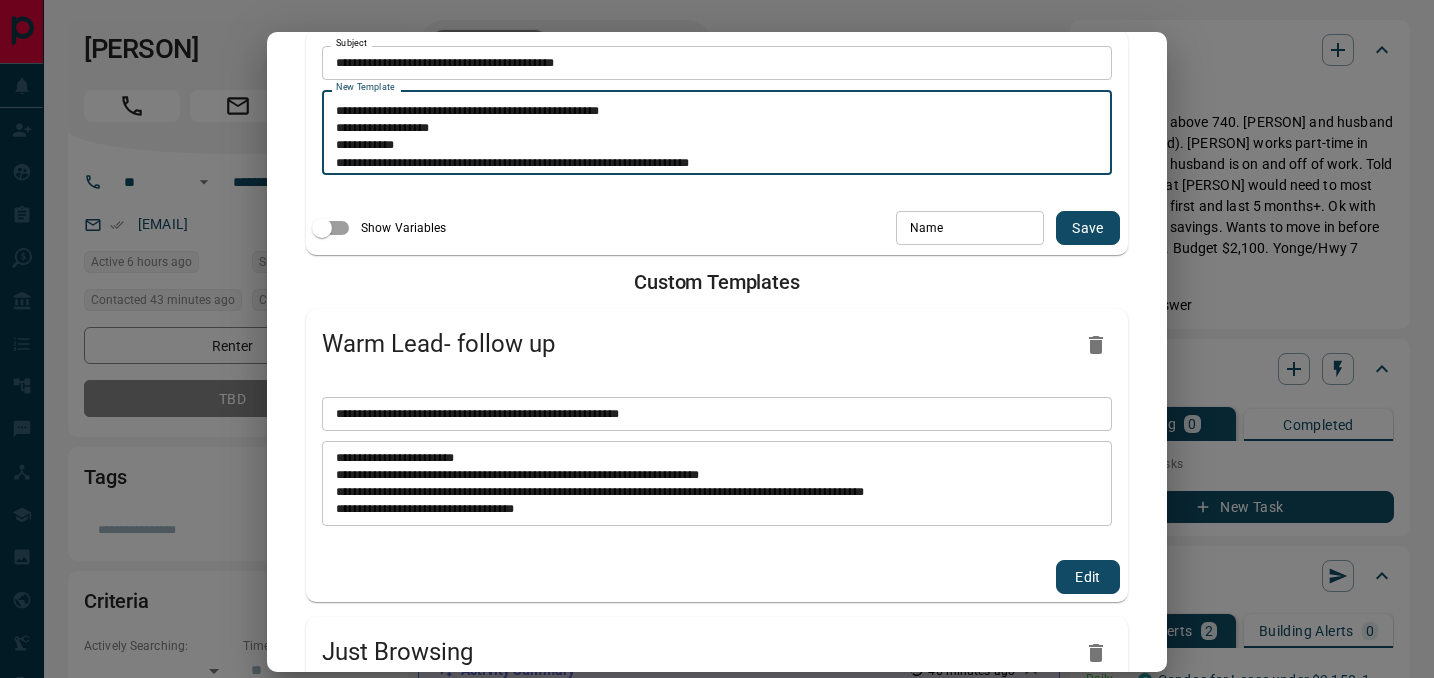 click on "**********" at bounding box center [717, 133] 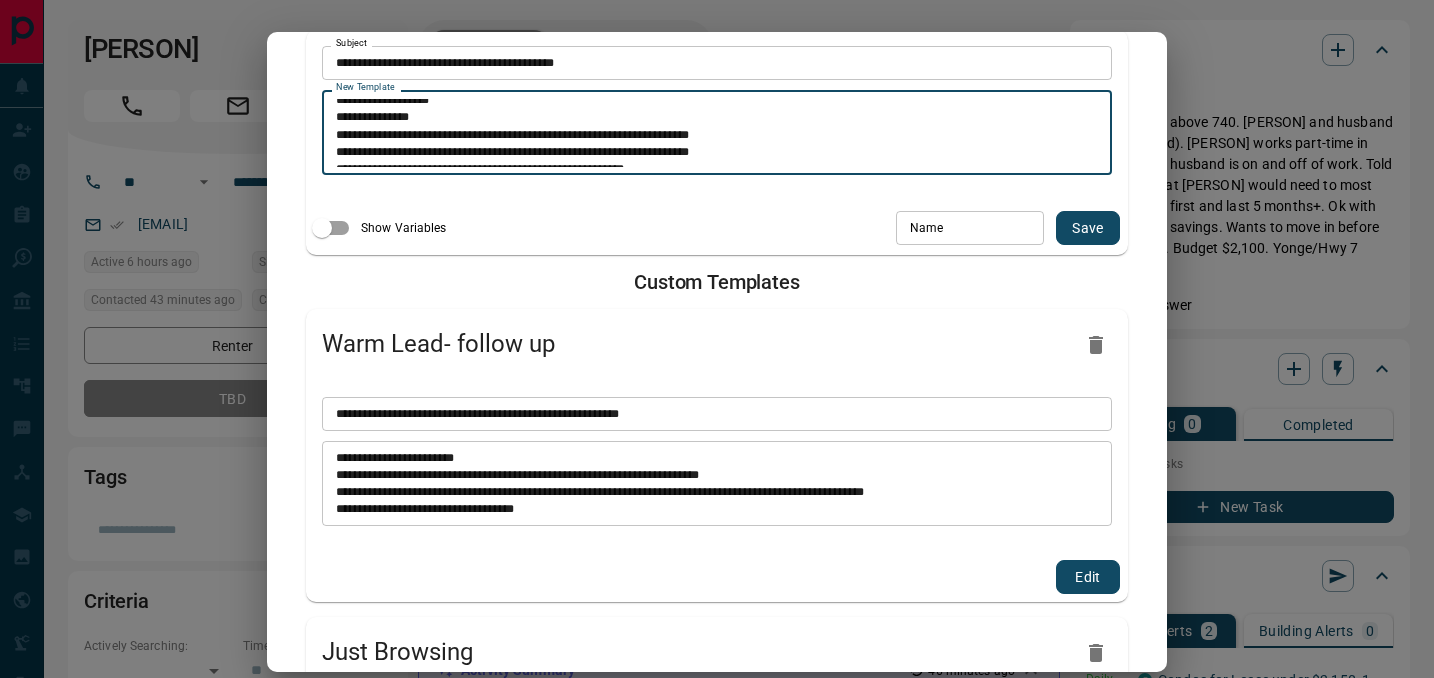 scroll, scrollTop: 110, scrollLeft: 0, axis: vertical 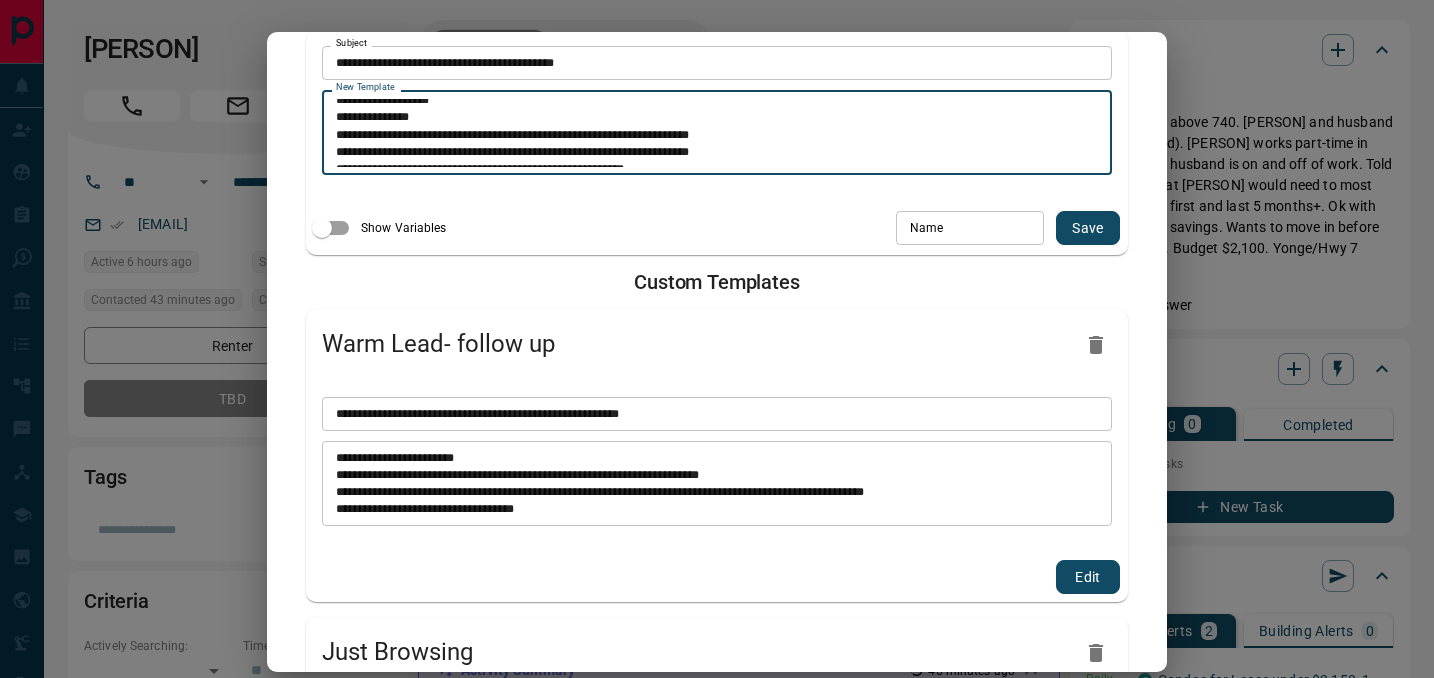 drag, startPoint x: 734, startPoint y: 136, endPoint x: 324, endPoint y: 139, distance: 410.011 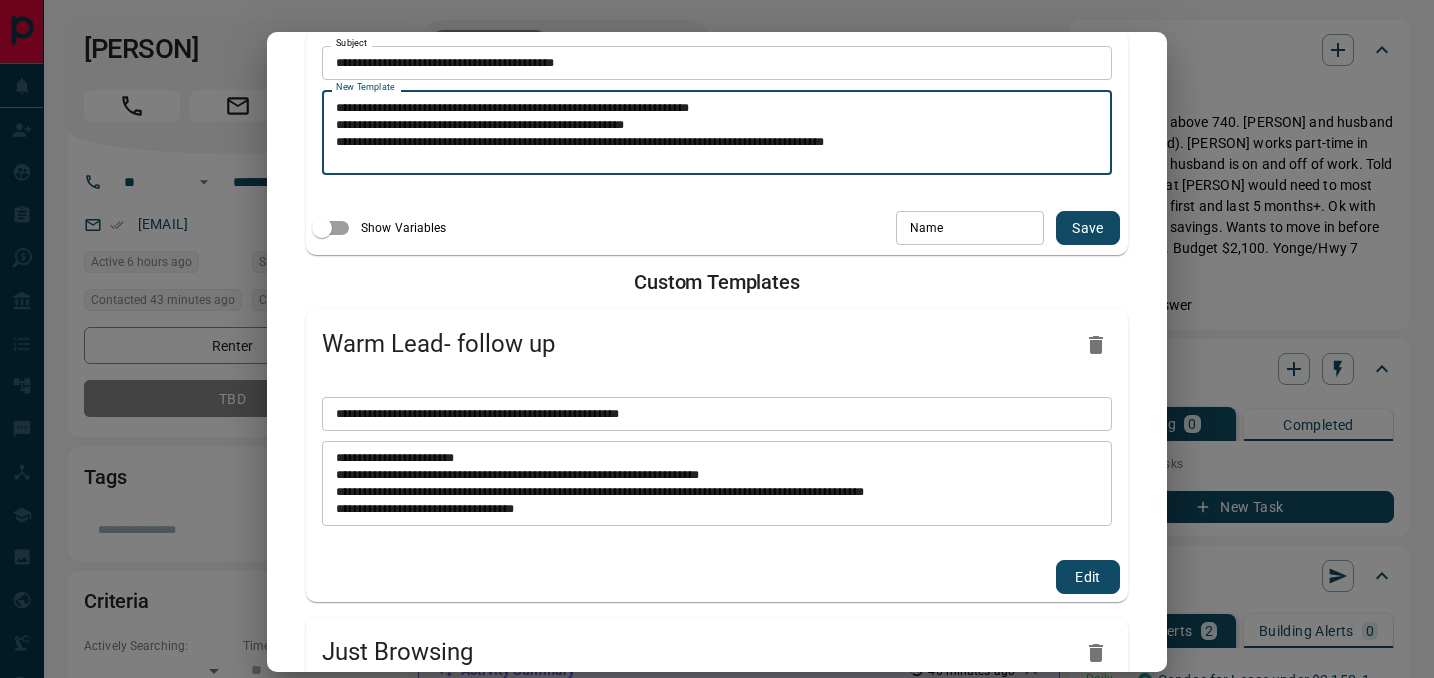 scroll, scrollTop: 138, scrollLeft: 0, axis: vertical 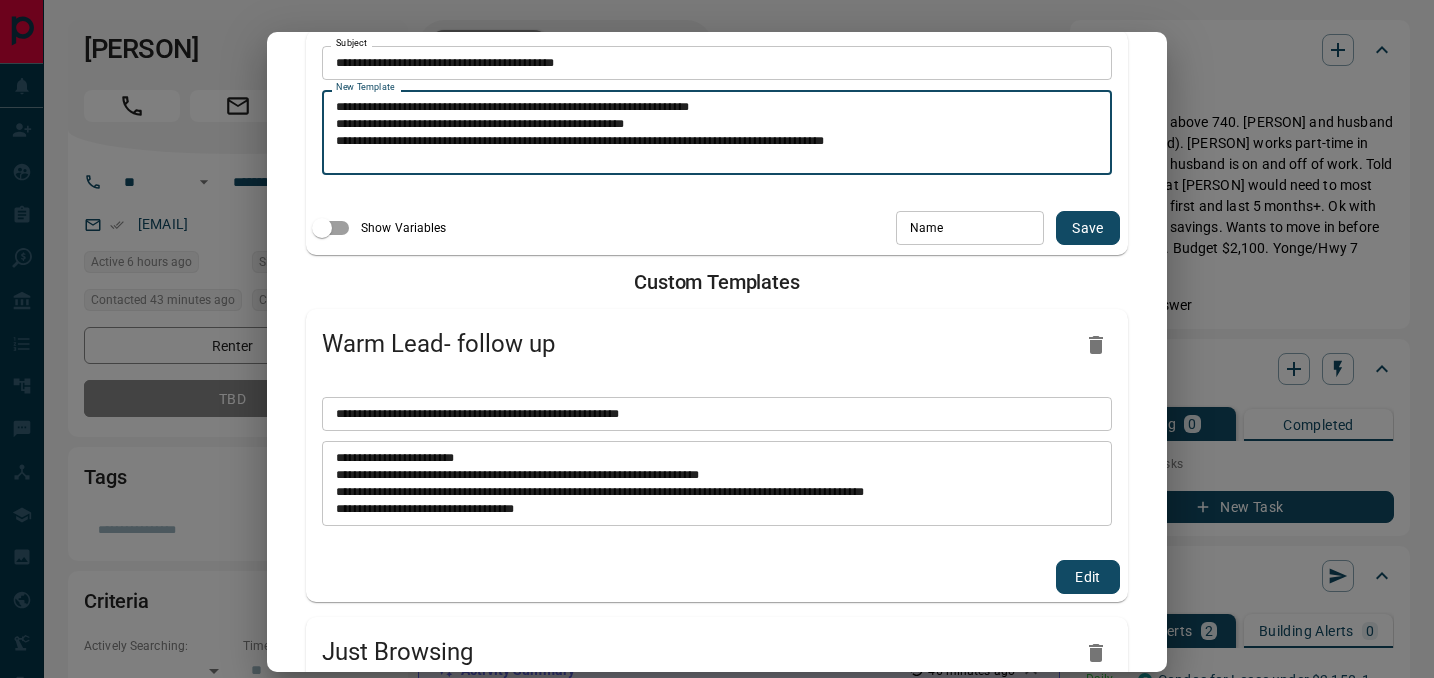 click on "**********" at bounding box center (717, 133) 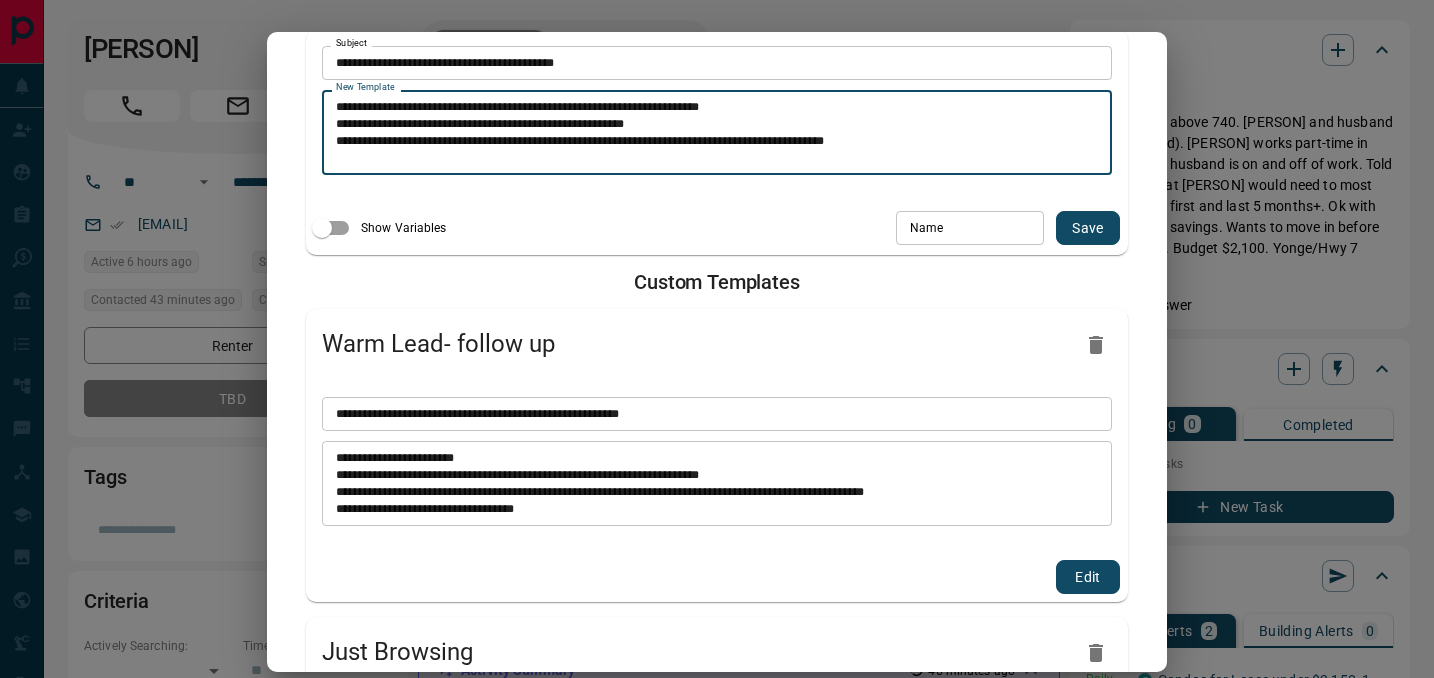 click on "**********" at bounding box center (717, 133) 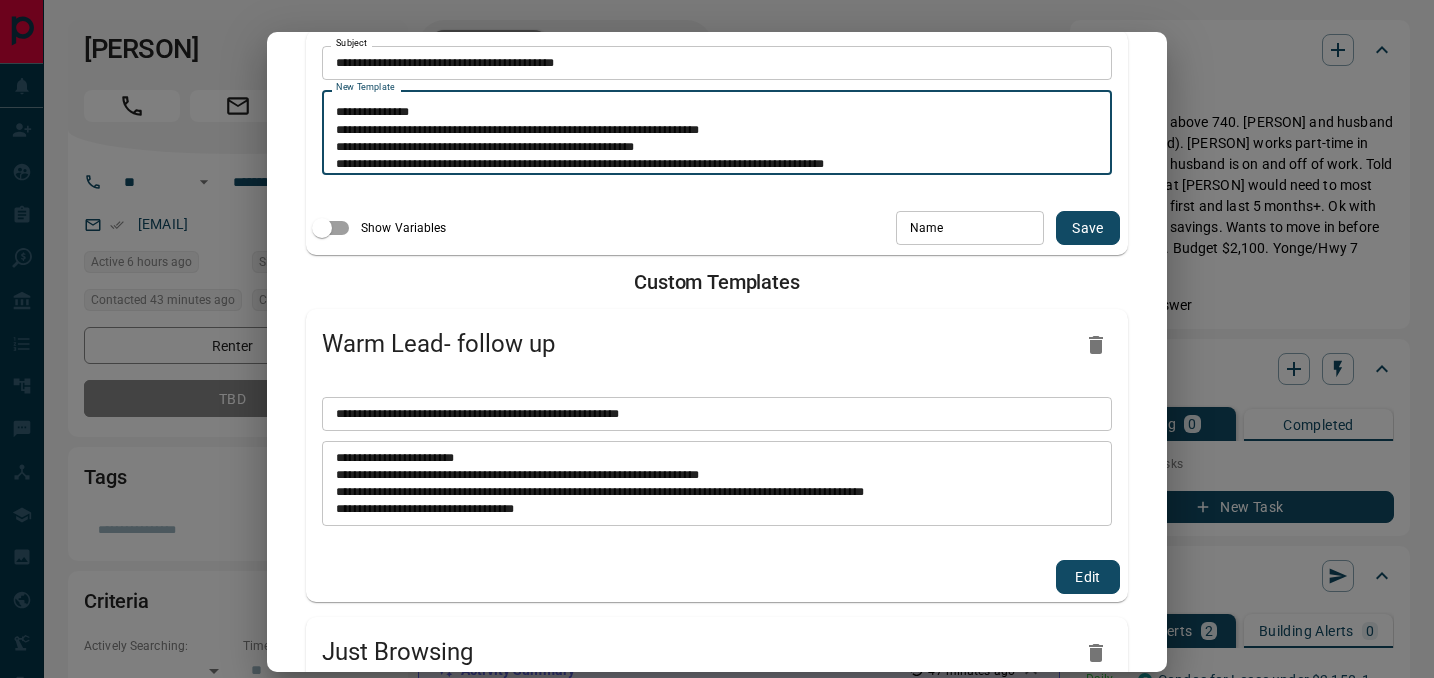 scroll, scrollTop: 107, scrollLeft: 0, axis: vertical 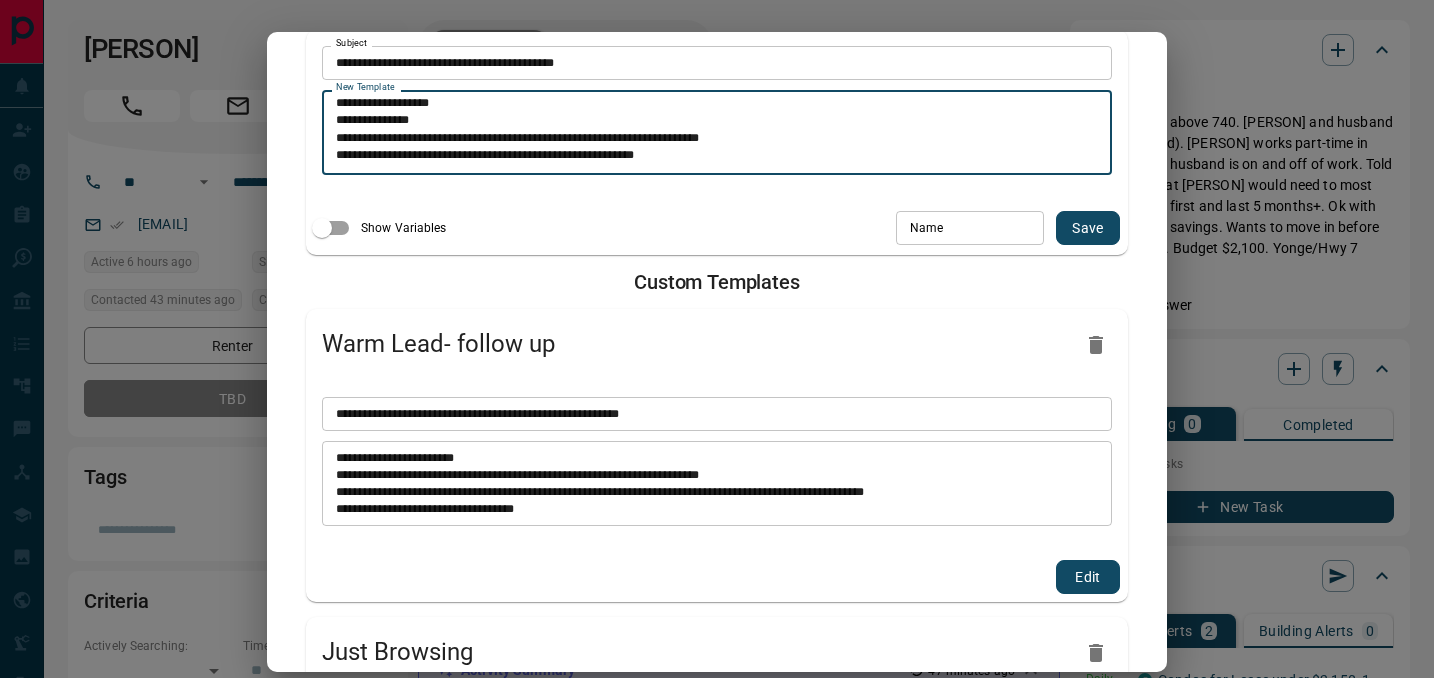 click on "**********" at bounding box center [717, 133] 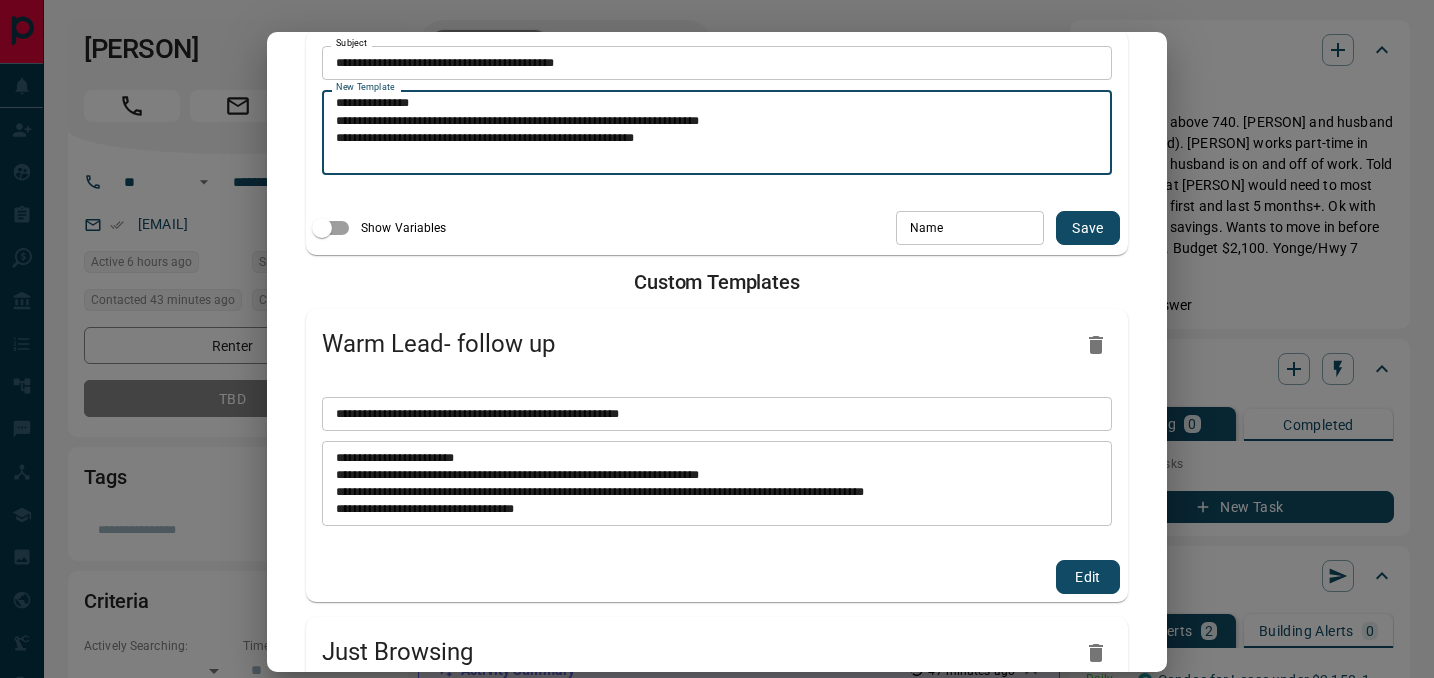 scroll, scrollTop: 123, scrollLeft: 0, axis: vertical 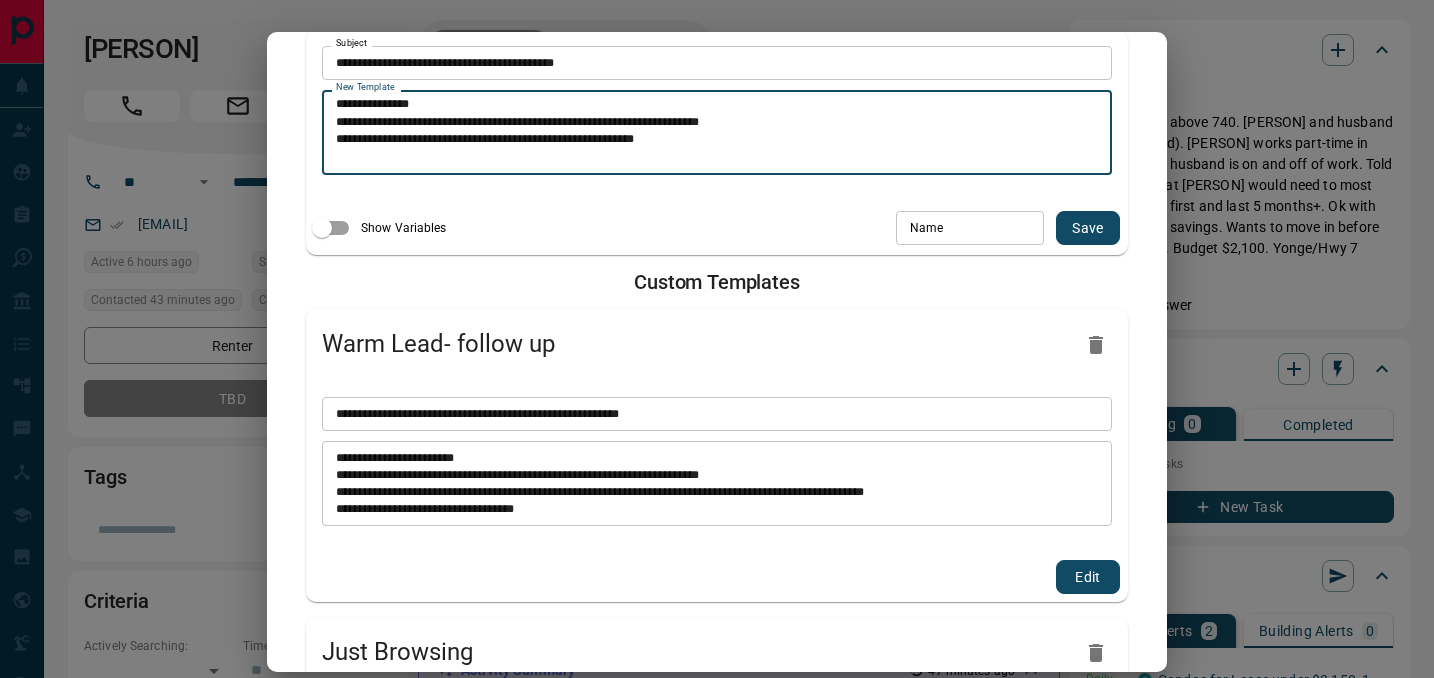 drag, startPoint x: 732, startPoint y: 126, endPoint x: 387, endPoint y: 120, distance: 345.0522 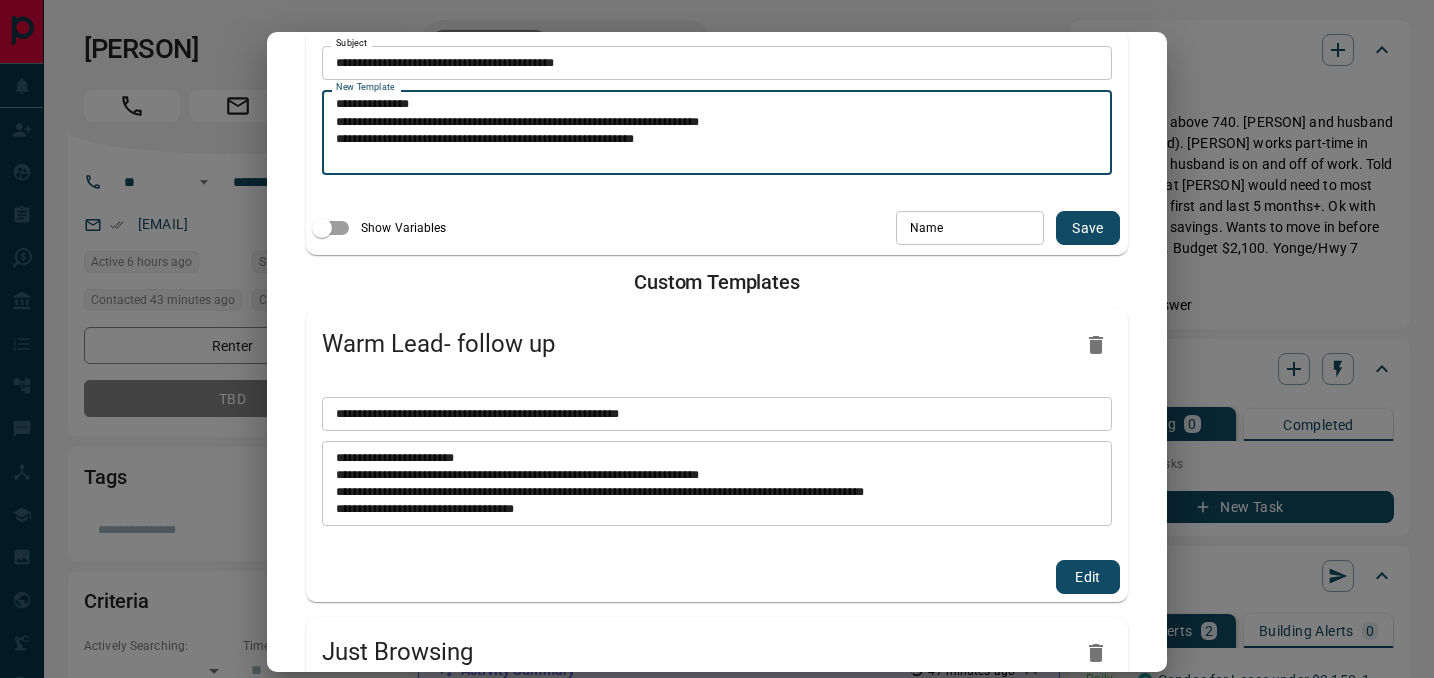 click on "**********" at bounding box center [717, 133] 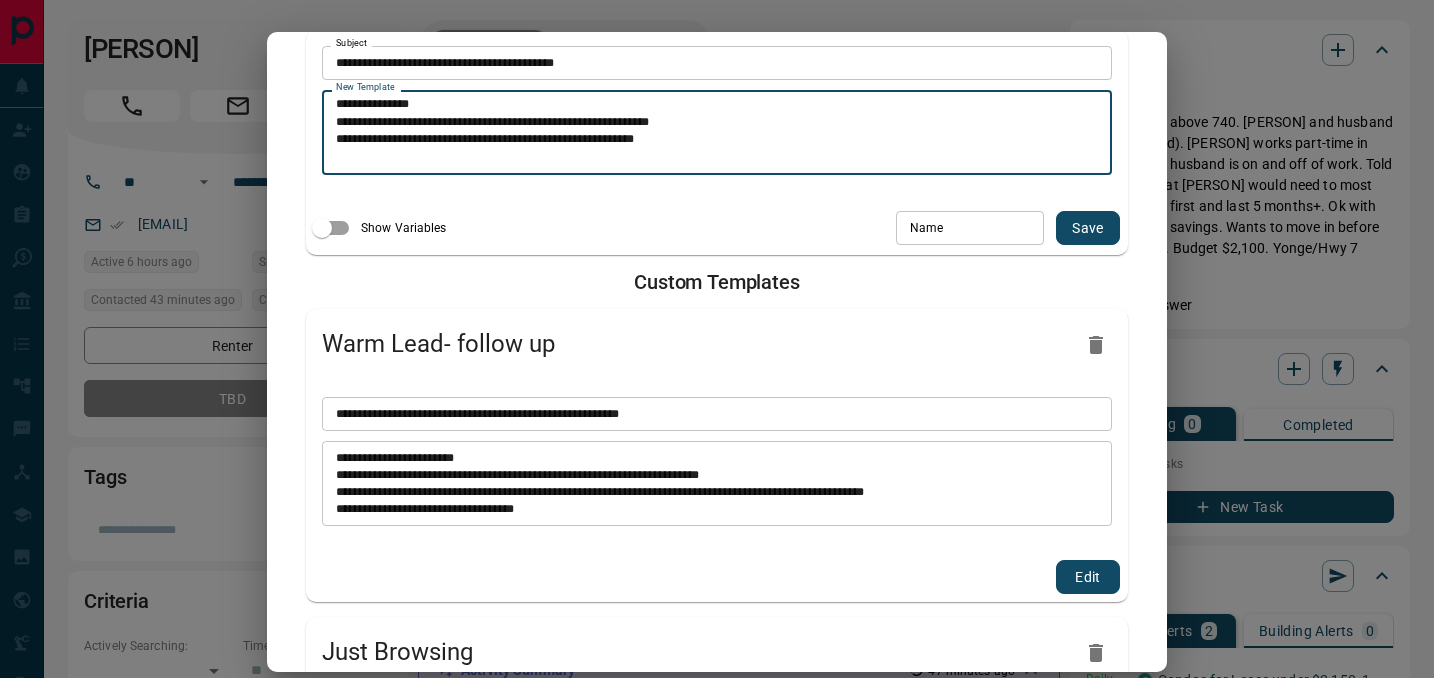 click on "**********" at bounding box center (717, 133) 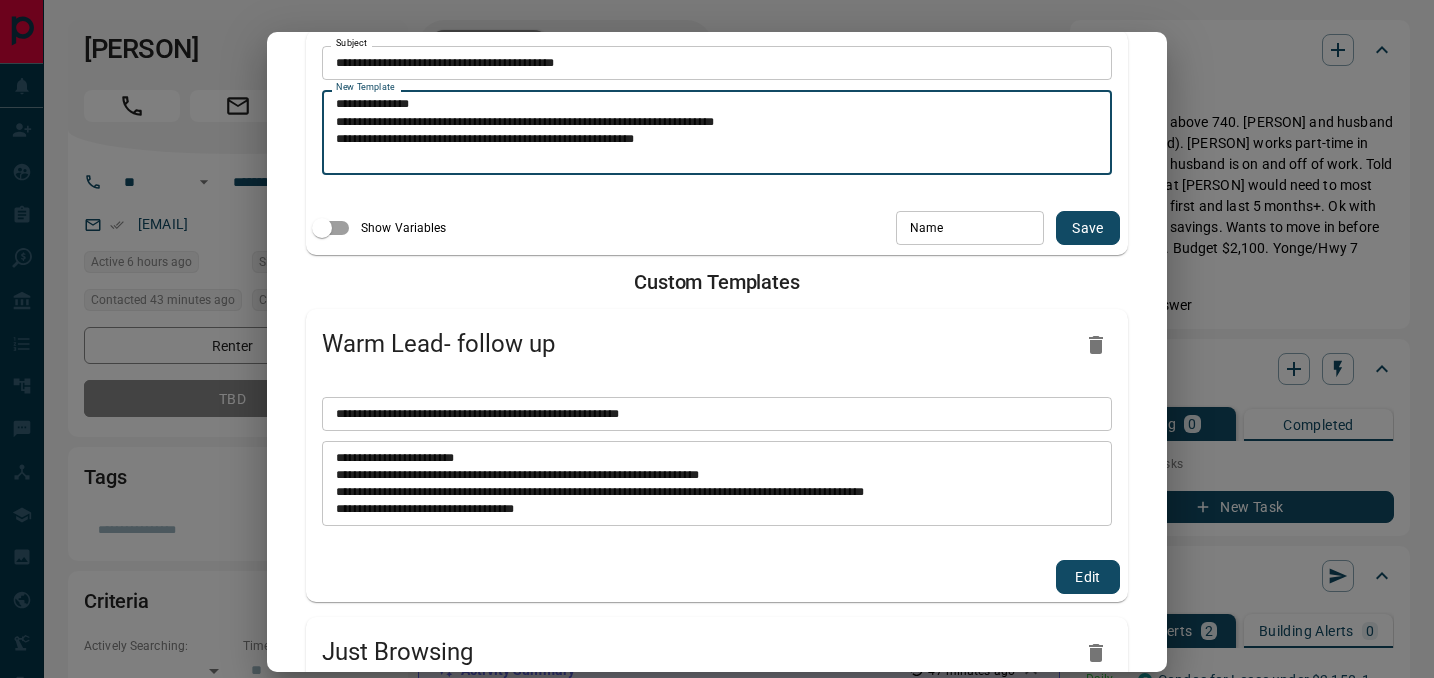 click on "**********" at bounding box center [717, 133] 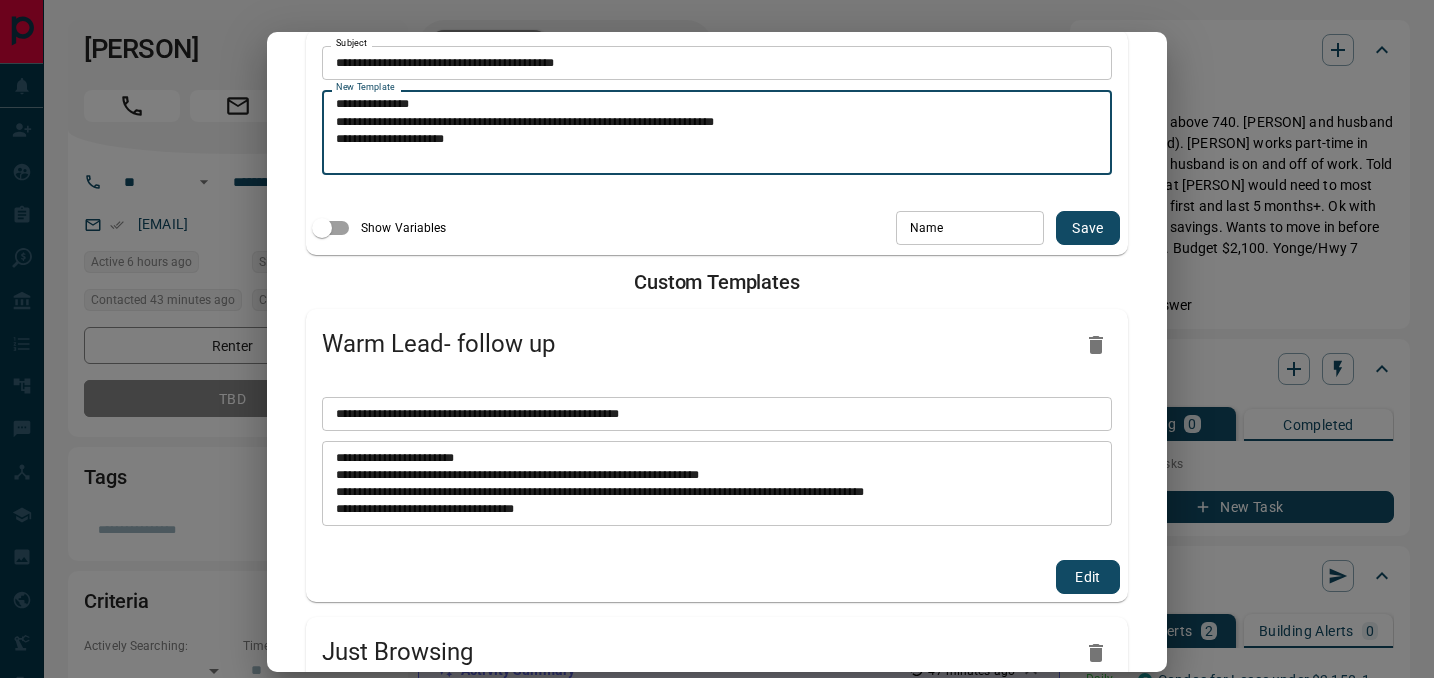 paste on "**********" 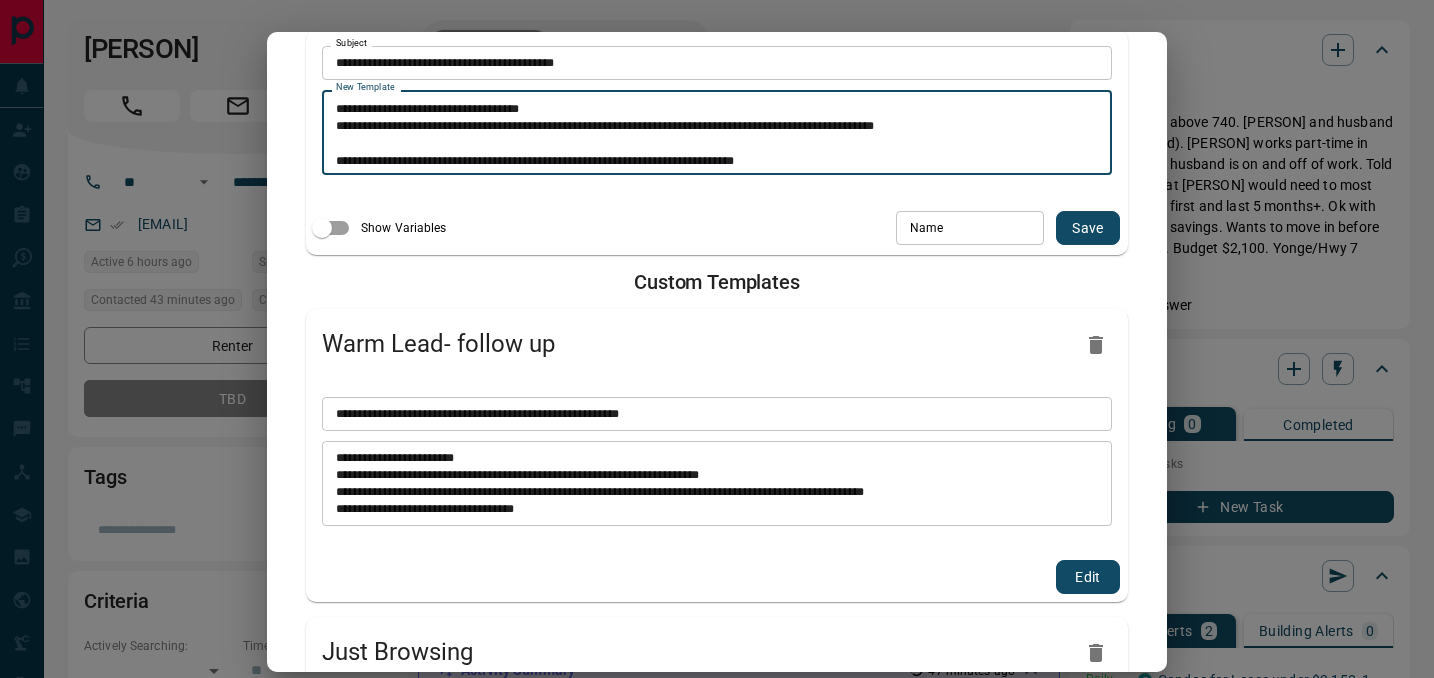 scroll, scrollTop: 0, scrollLeft: 0, axis: both 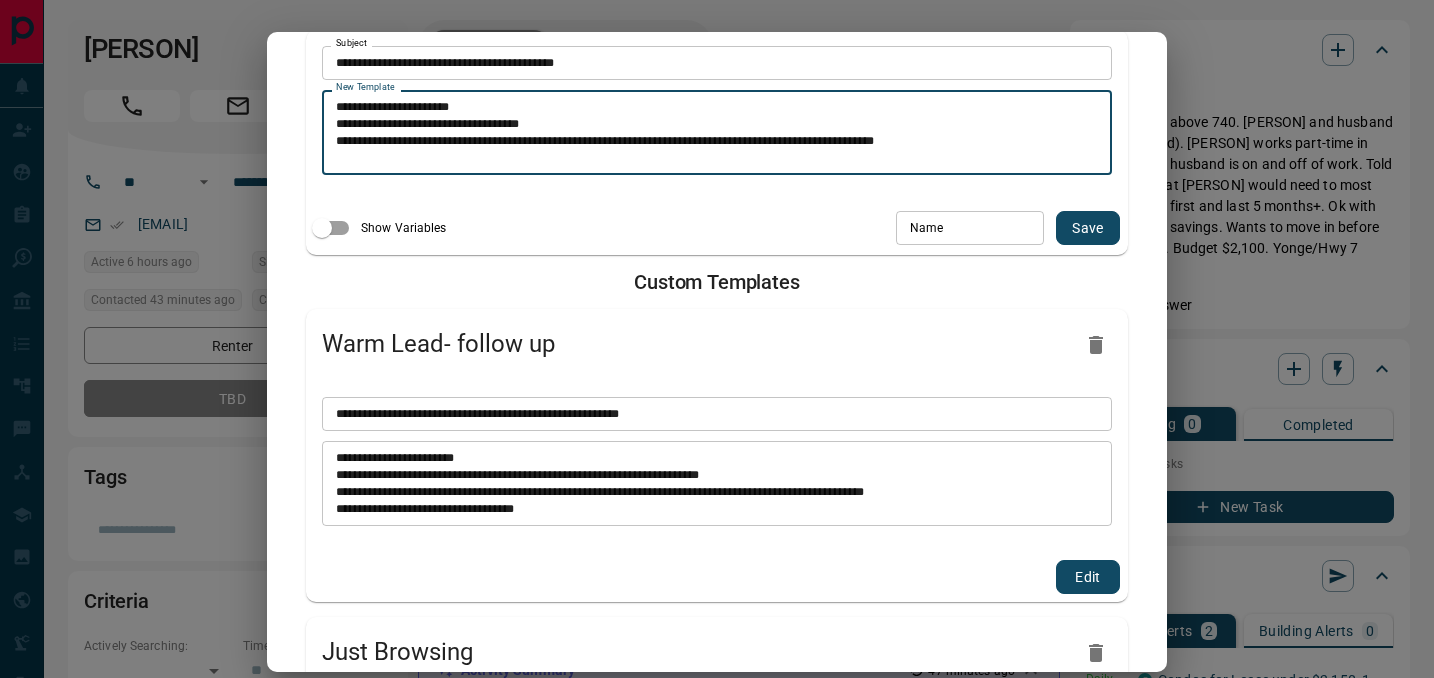type on "**********" 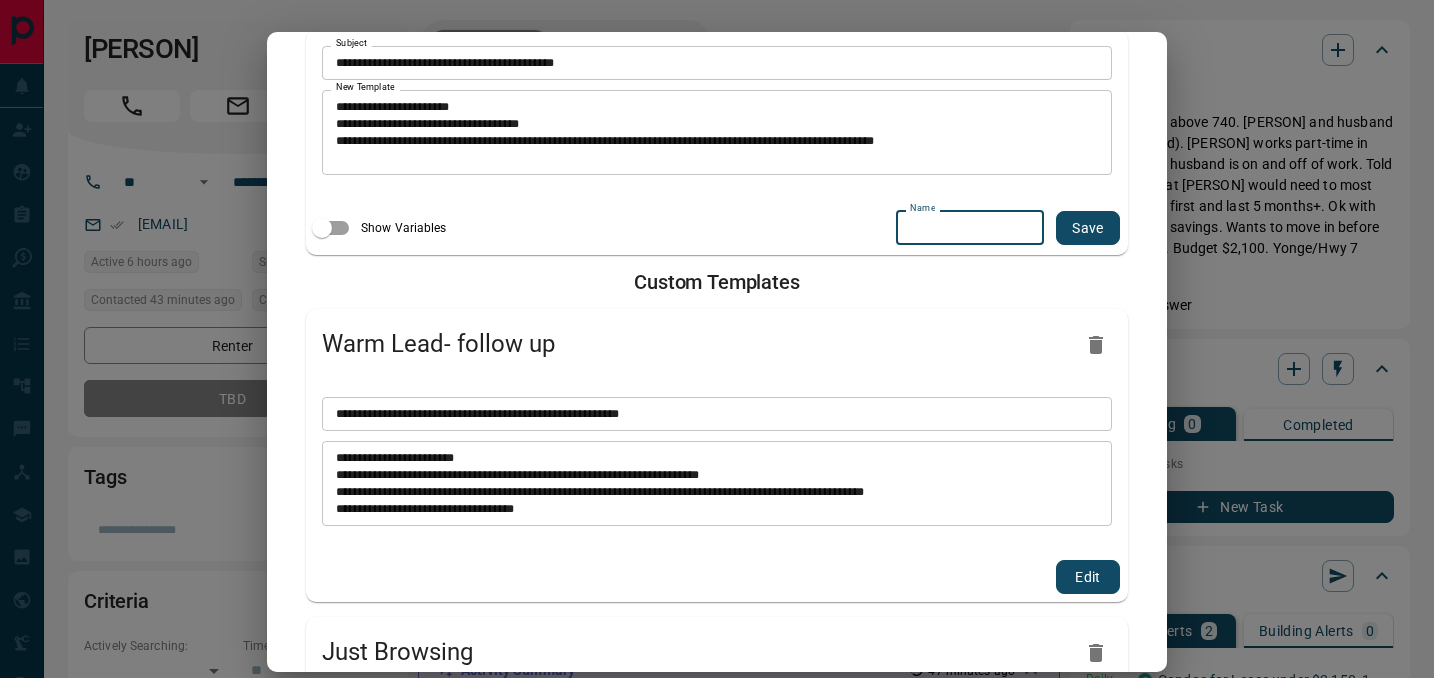 click on "Name" at bounding box center [970, 228] 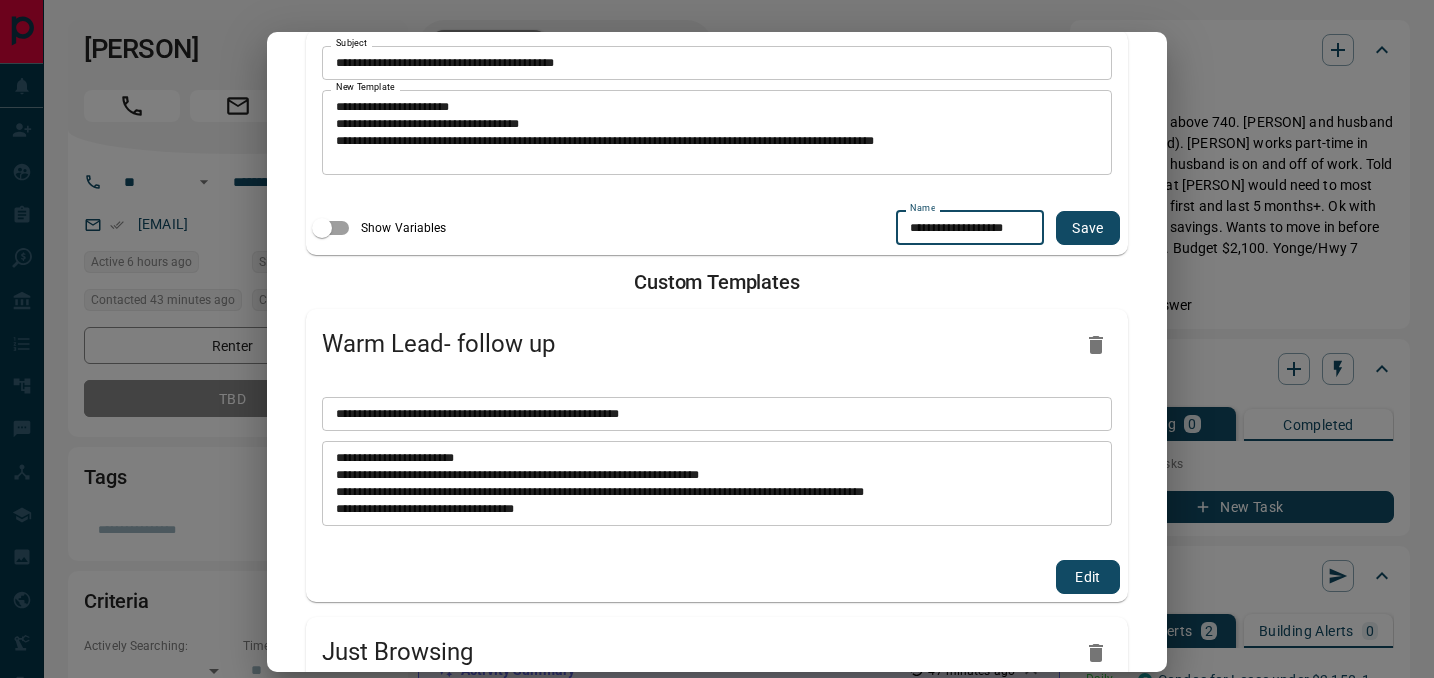 type on "**********" 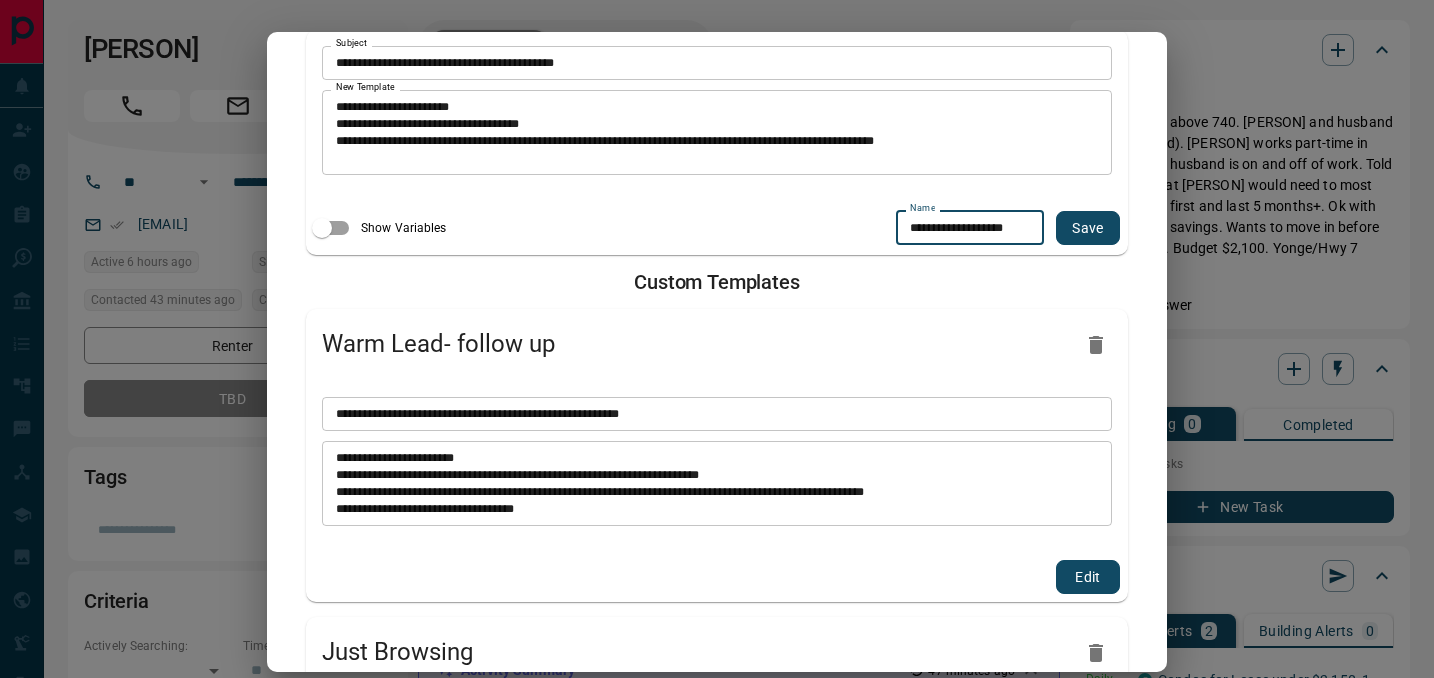 type 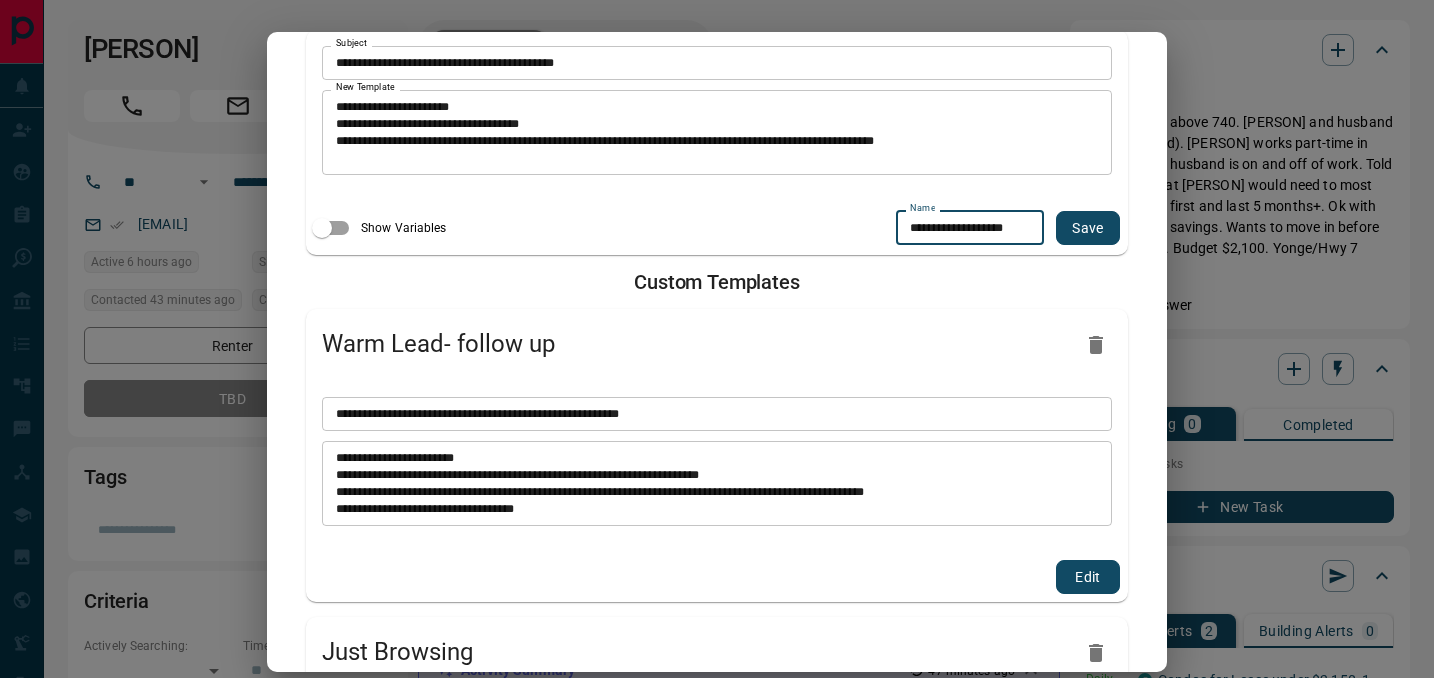 type 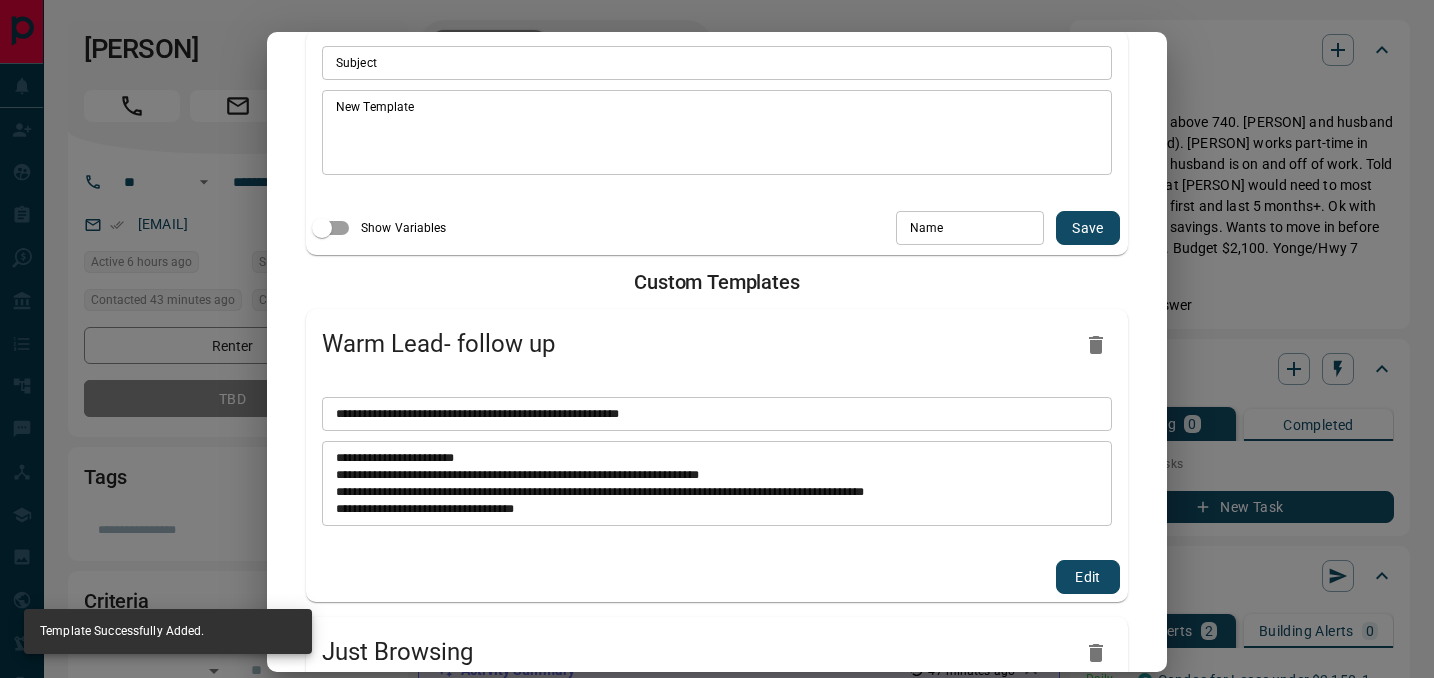 click on "**********" at bounding box center [717, 339] 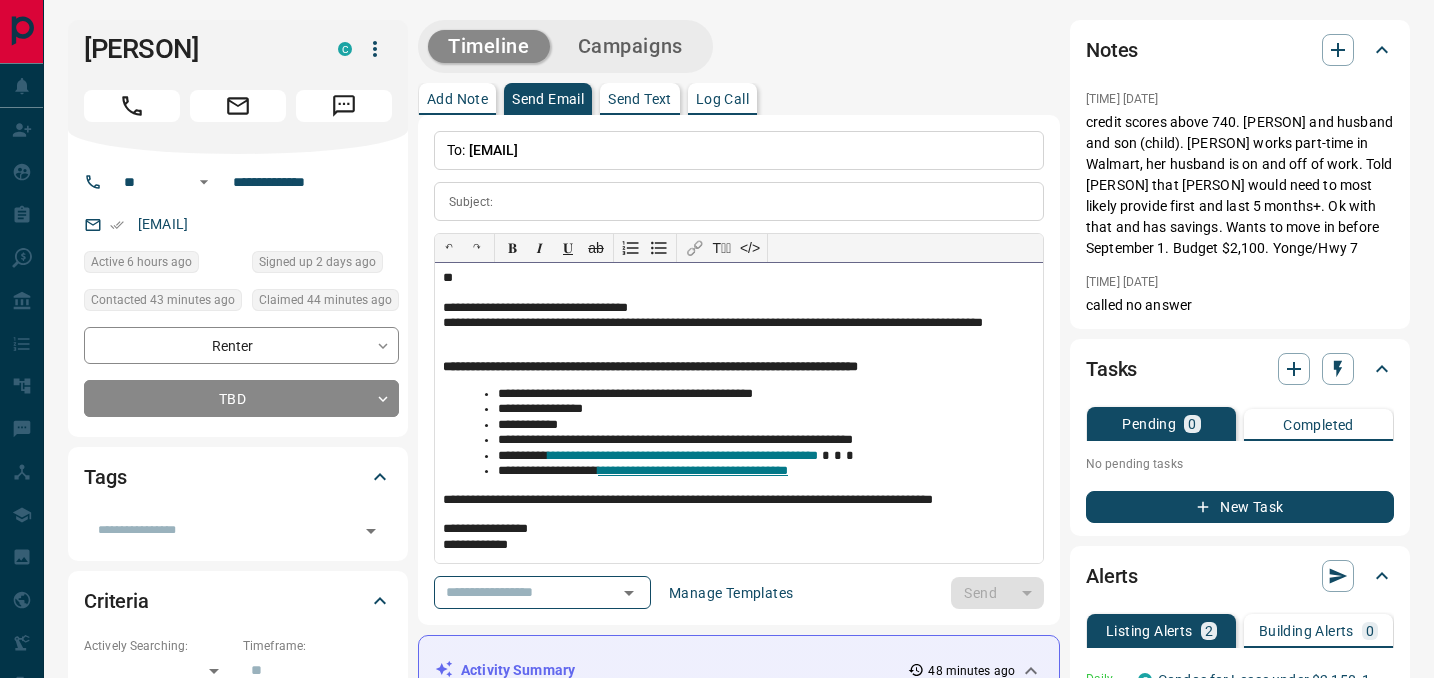 click on "**" at bounding box center [739, 279] 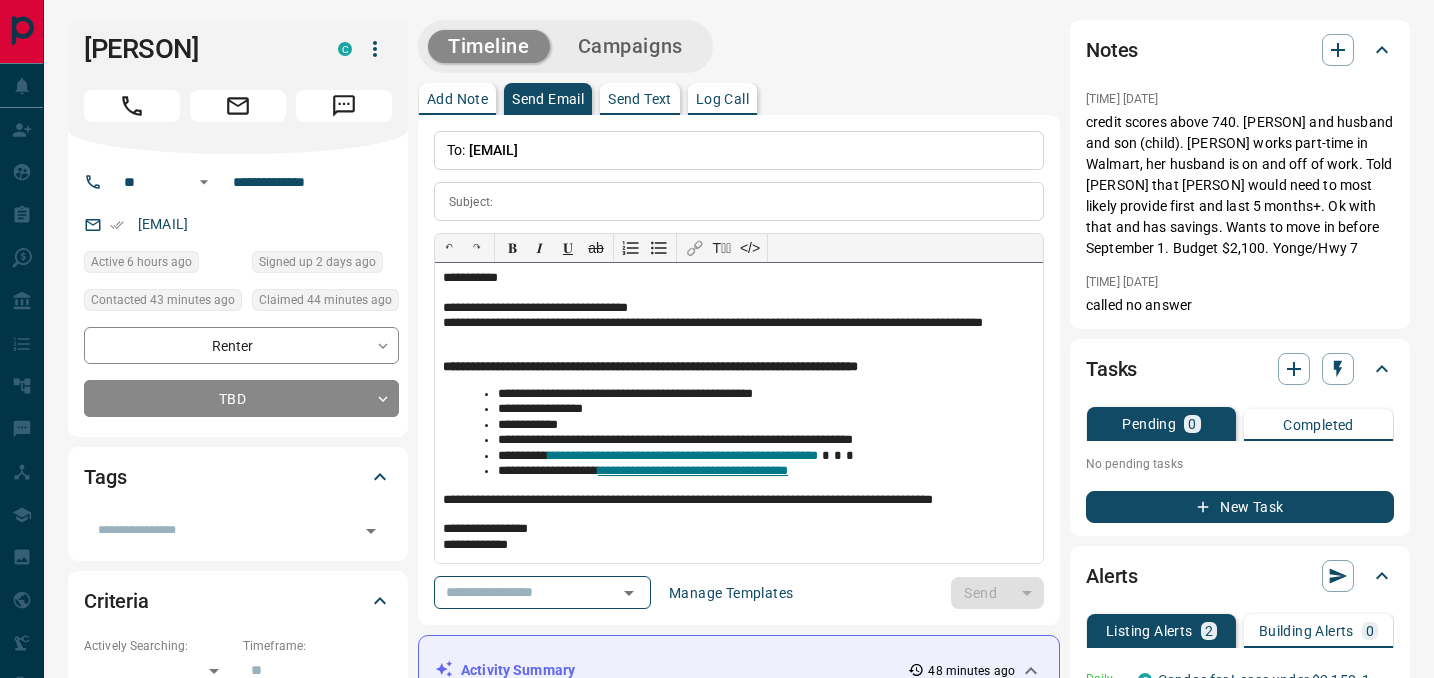 scroll, scrollTop: 5, scrollLeft: 0, axis: vertical 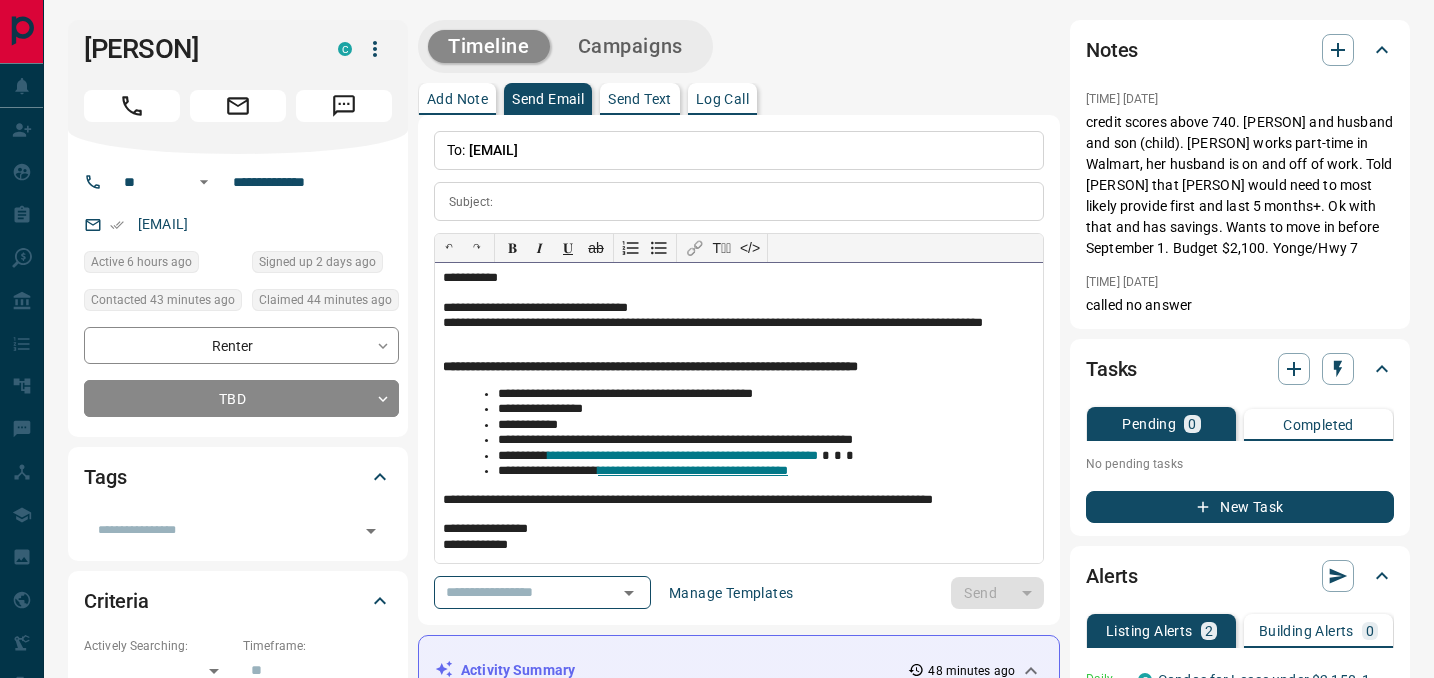 click on "**********" at bounding box center [739, 324] 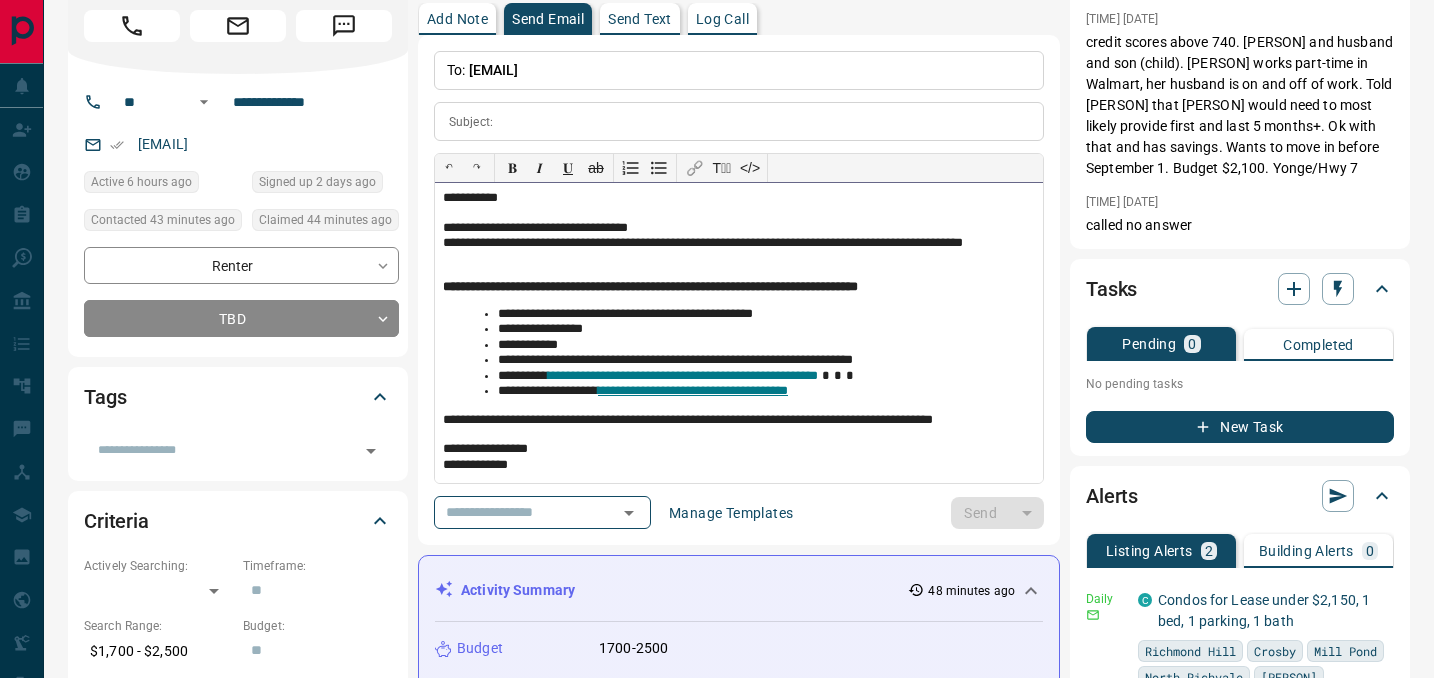 scroll, scrollTop: 85, scrollLeft: 0, axis: vertical 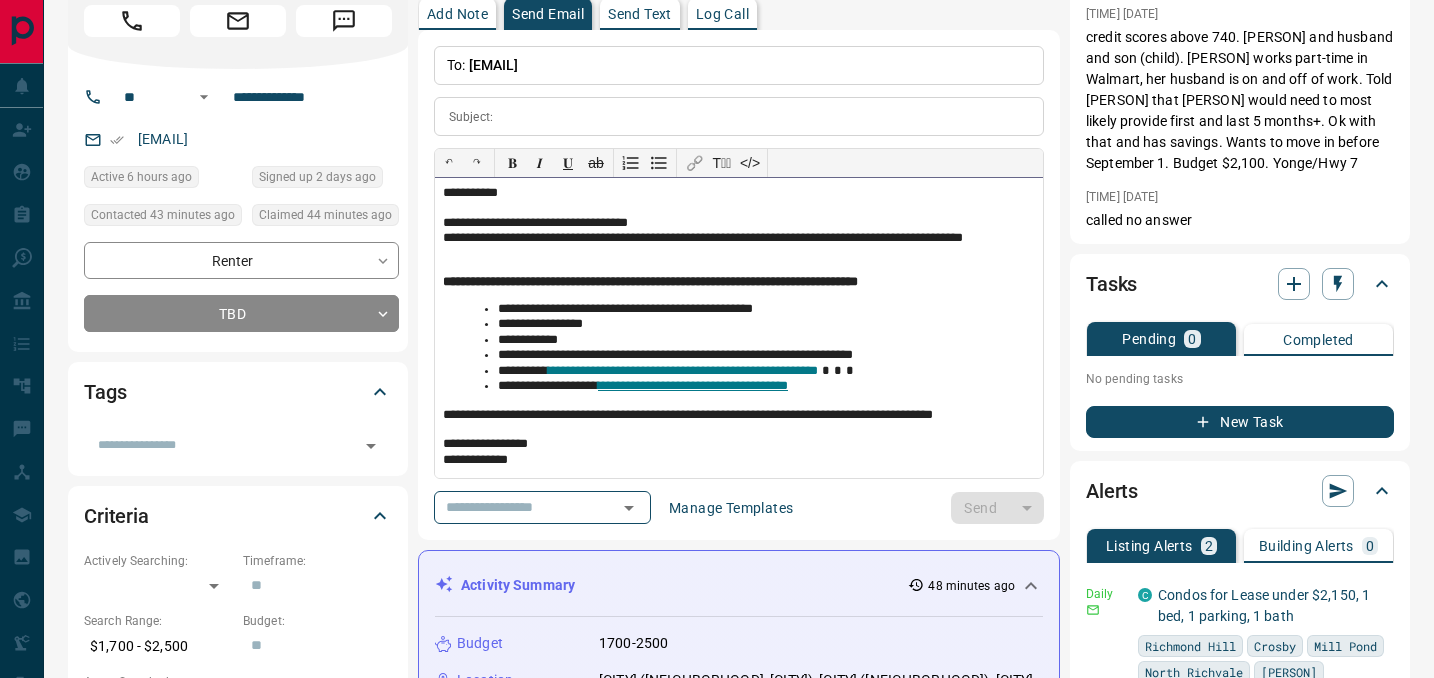 click on "**********" at bounding box center (766, 356) 